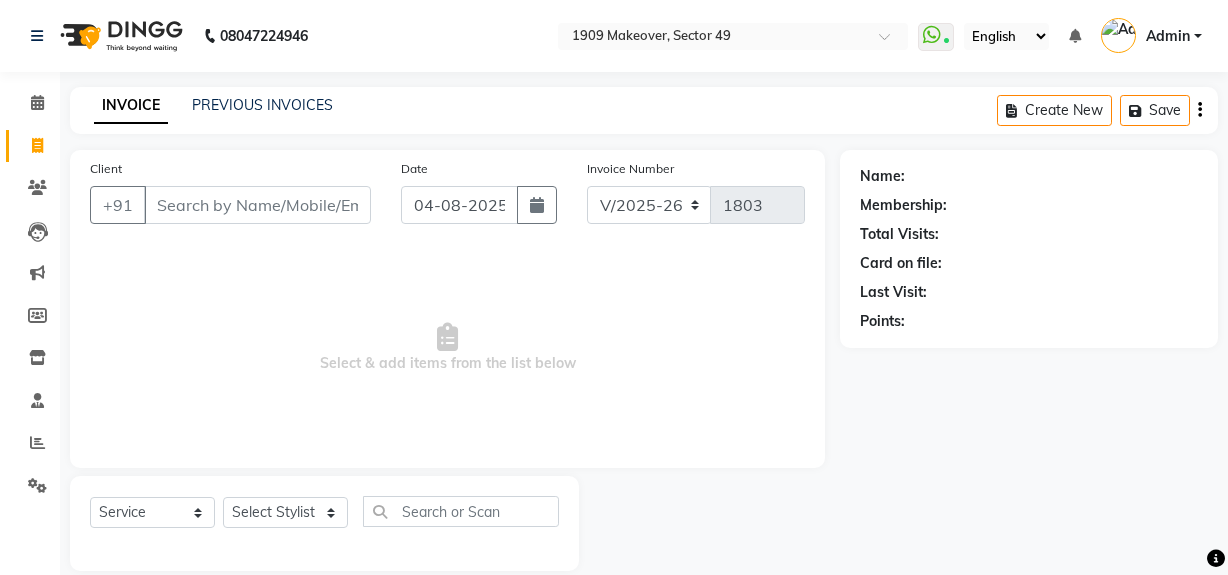 select on "6923" 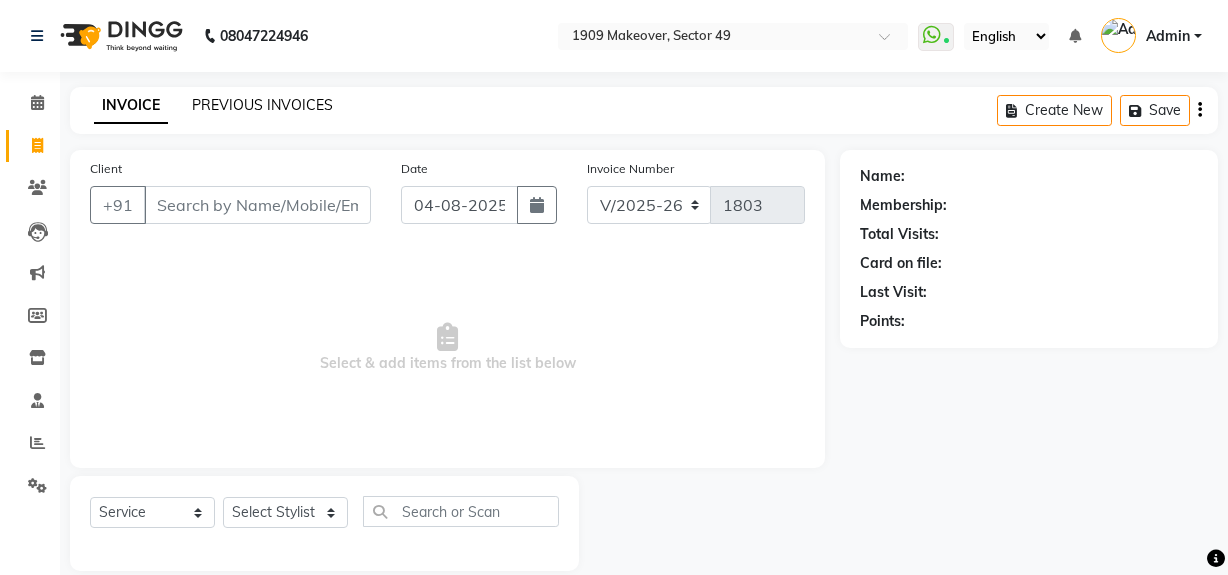 scroll, scrollTop: 26, scrollLeft: 0, axis: vertical 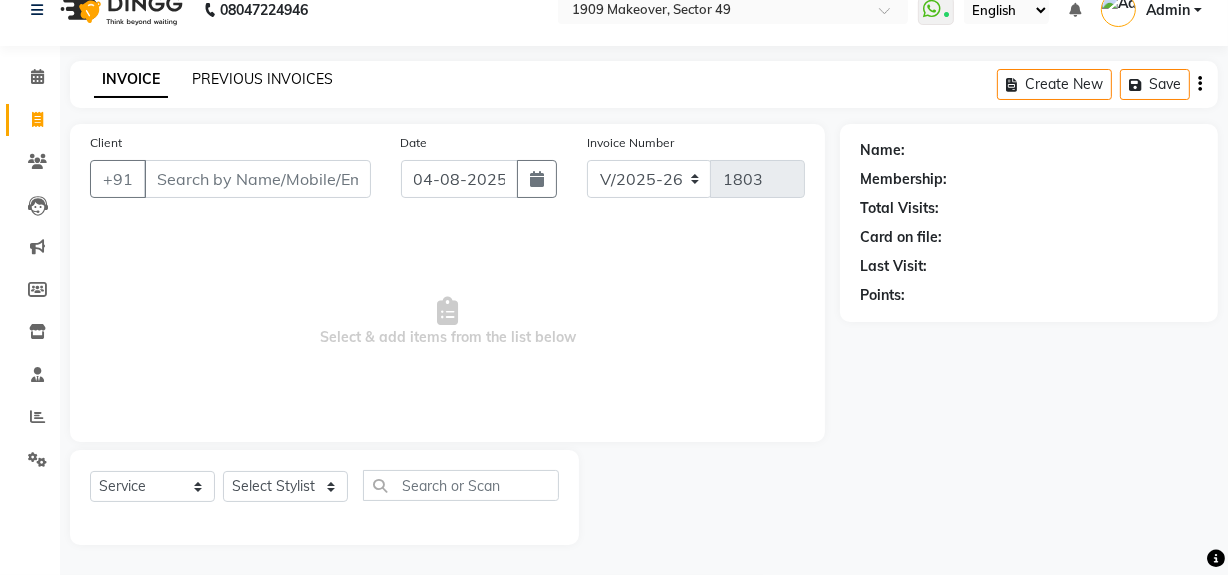 click on "PREVIOUS INVOICES" 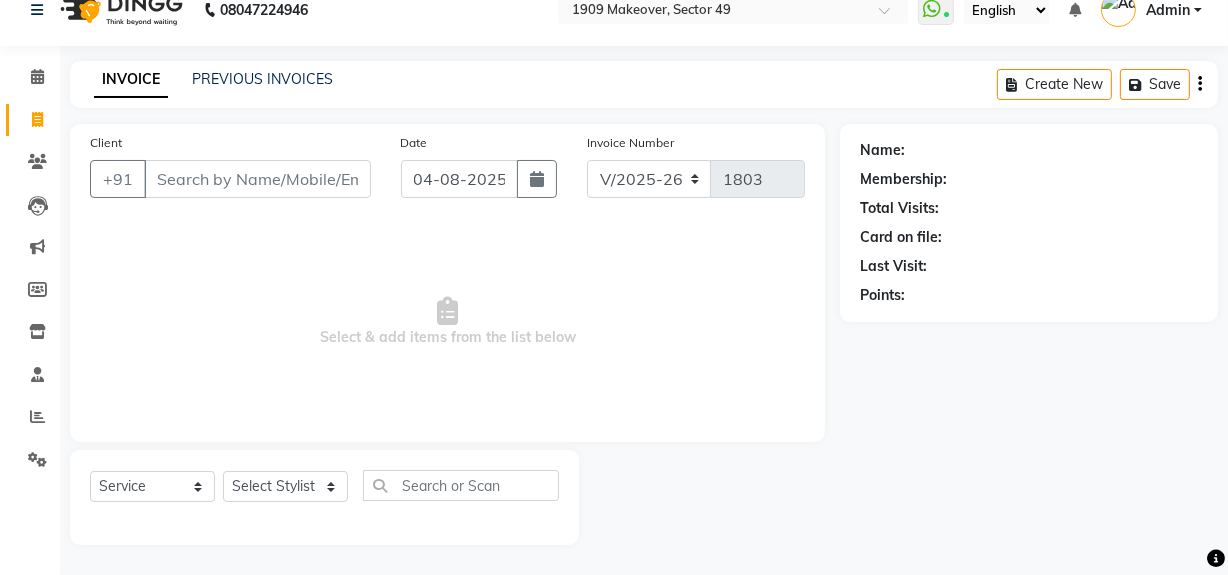 scroll, scrollTop: 0, scrollLeft: 0, axis: both 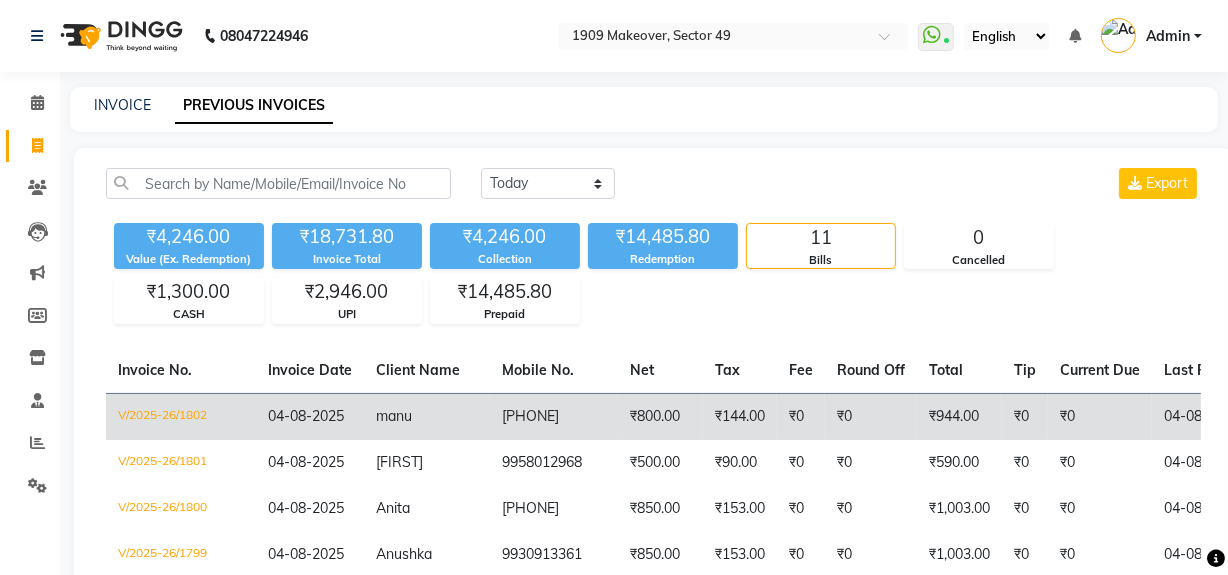 click on "₹144.00" 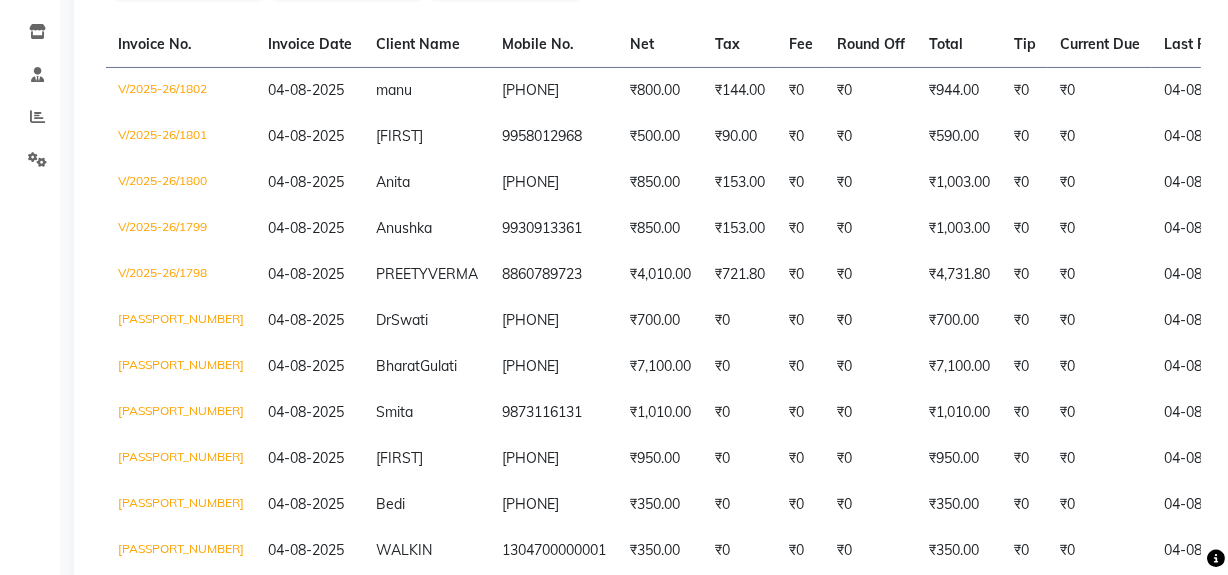 scroll, scrollTop: 331, scrollLeft: 0, axis: vertical 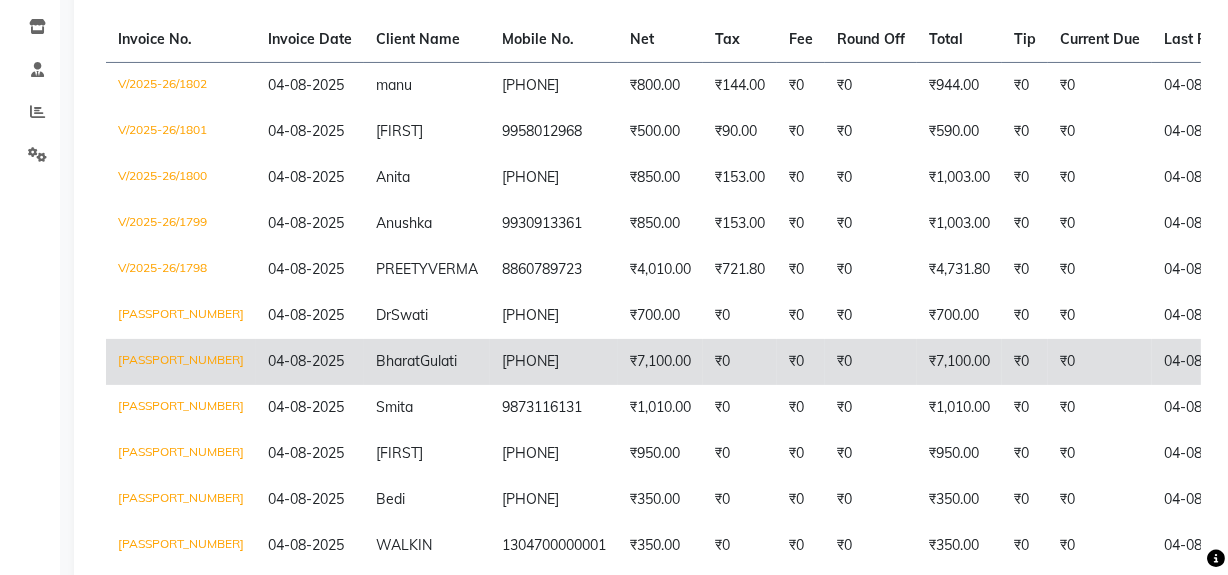 click on "₹0" 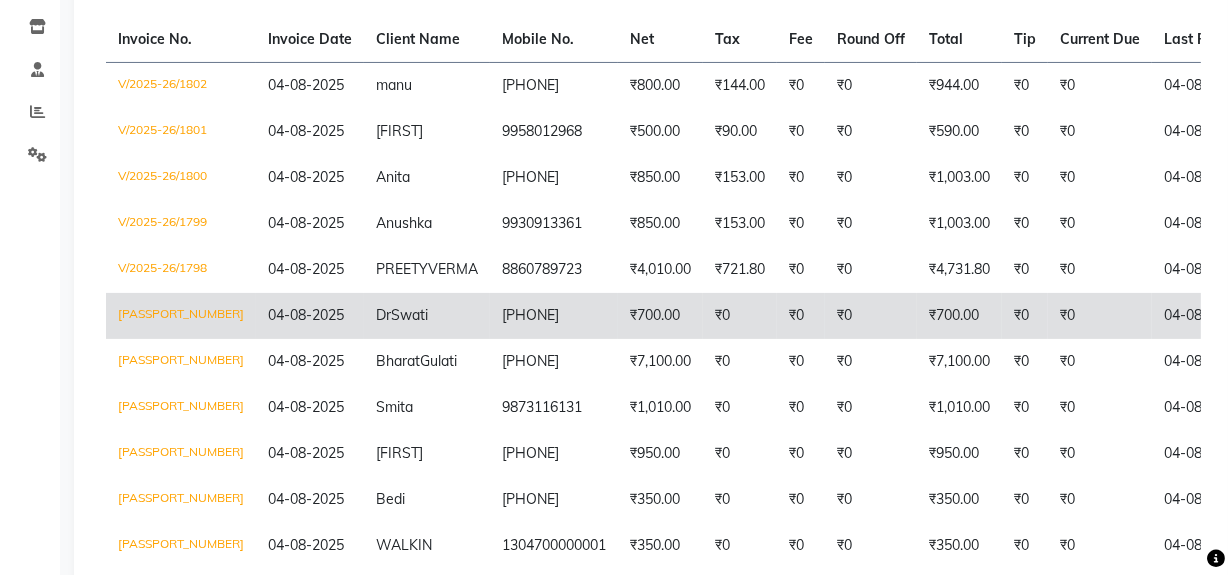 click on "₹700.00" 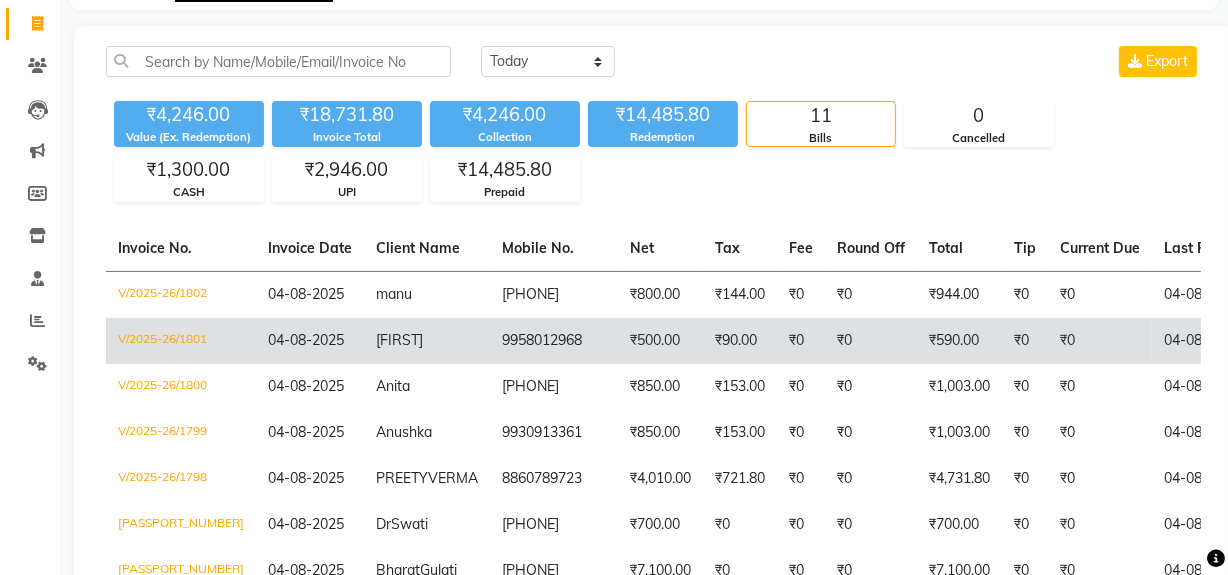 scroll, scrollTop: 77, scrollLeft: 0, axis: vertical 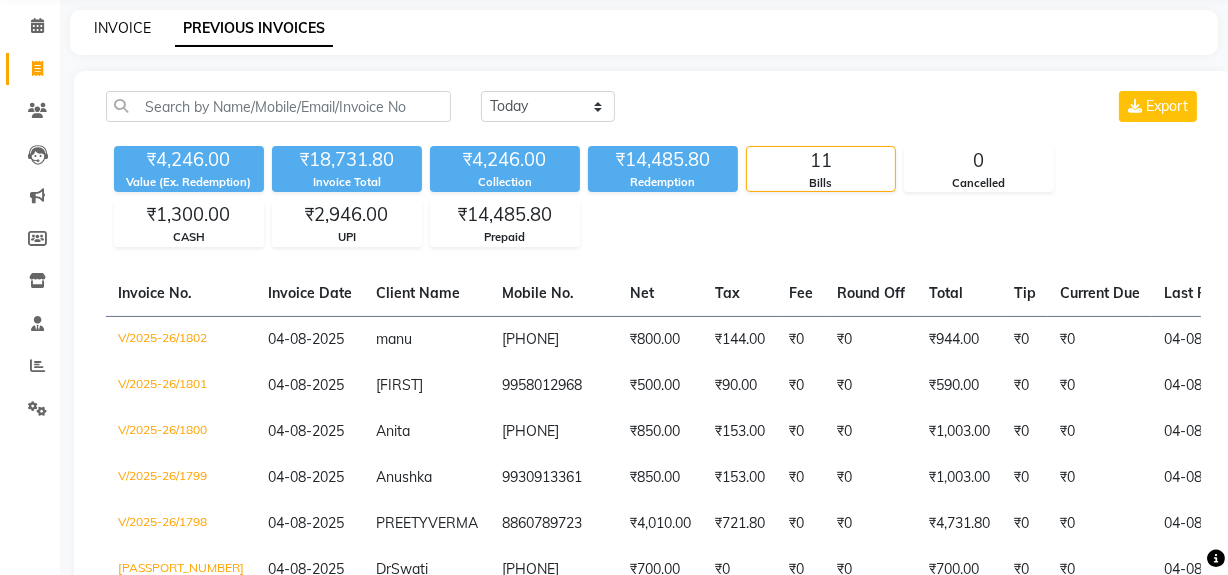 click on "INVOICE" 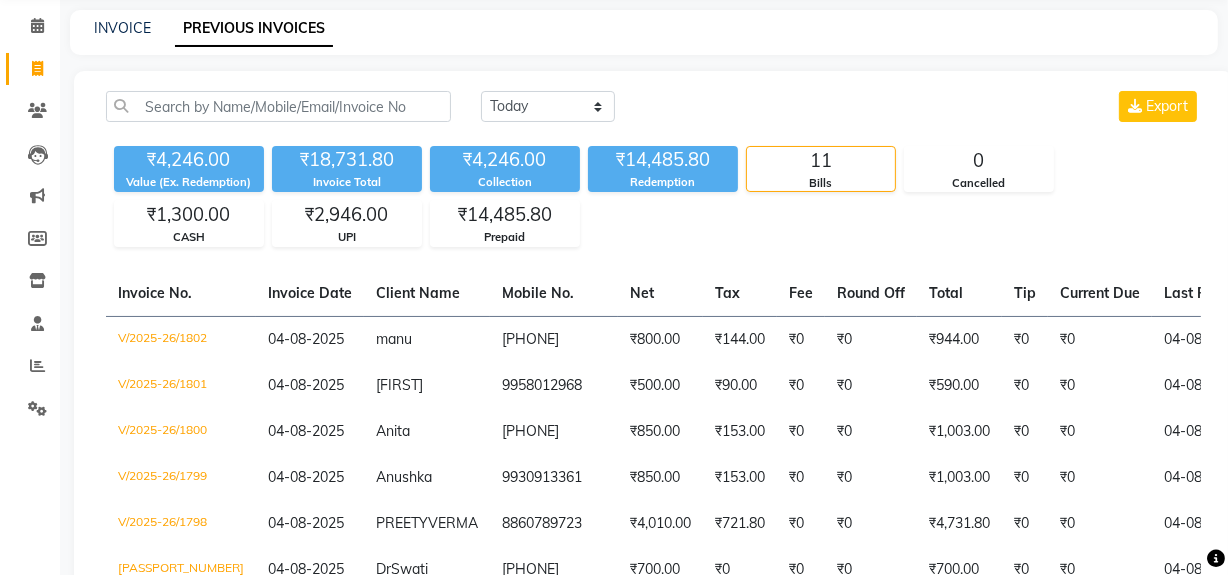select on "service" 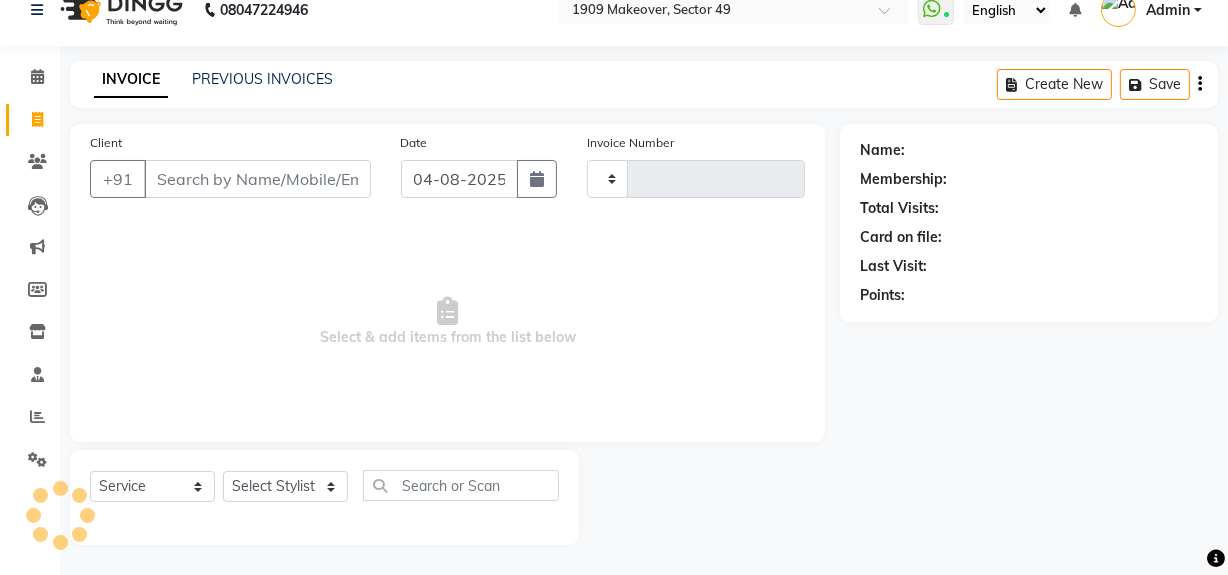 scroll, scrollTop: 26, scrollLeft: 0, axis: vertical 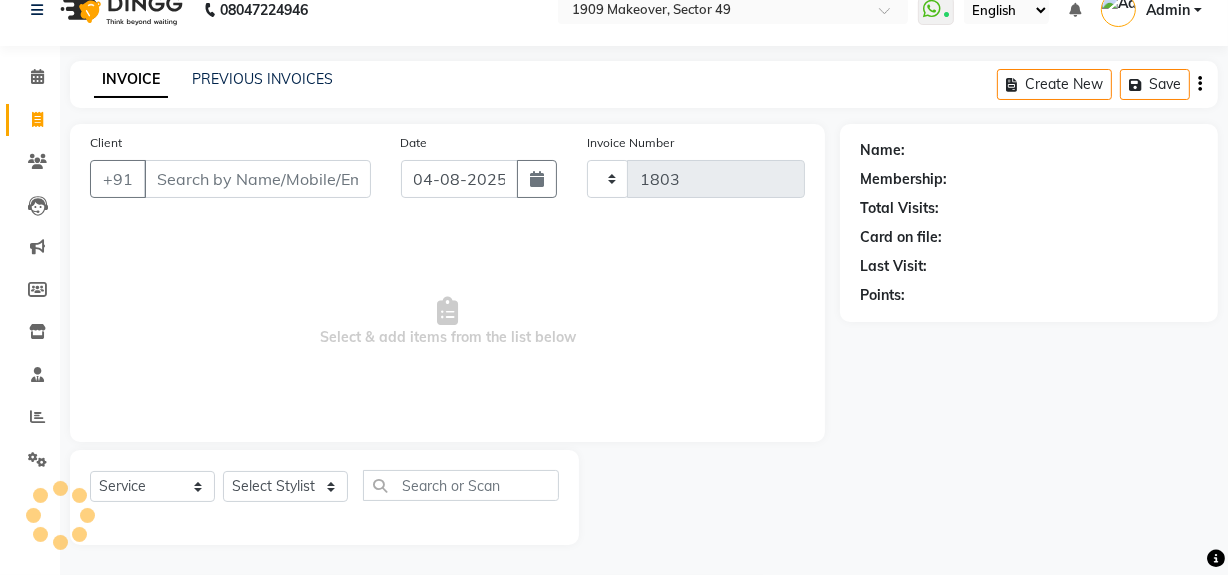 select on "6923" 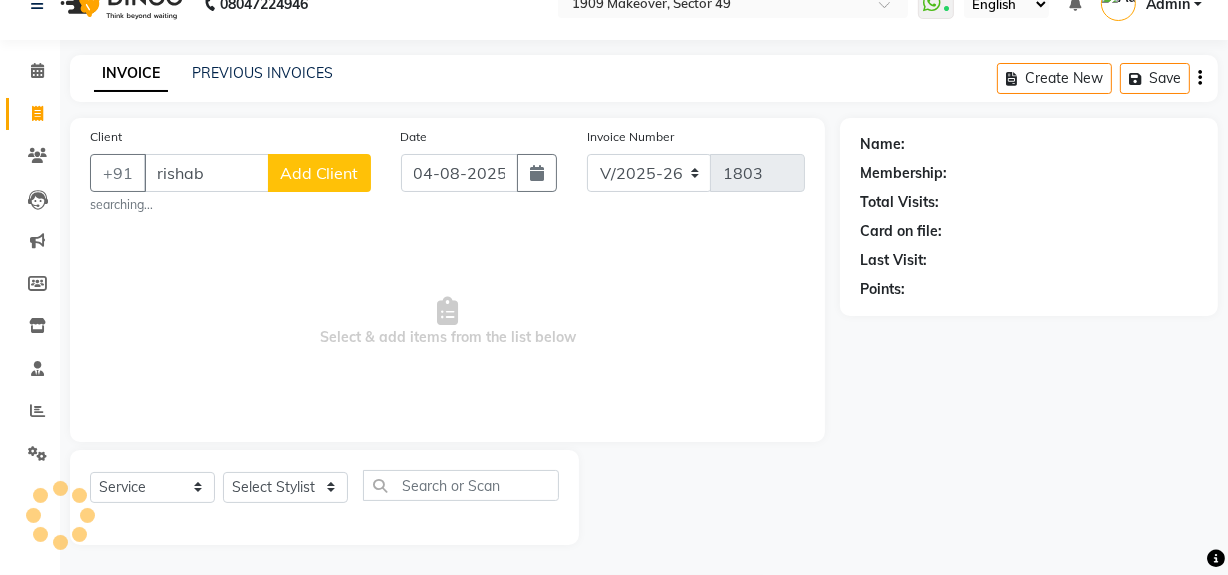 scroll, scrollTop: 26, scrollLeft: 0, axis: vertical 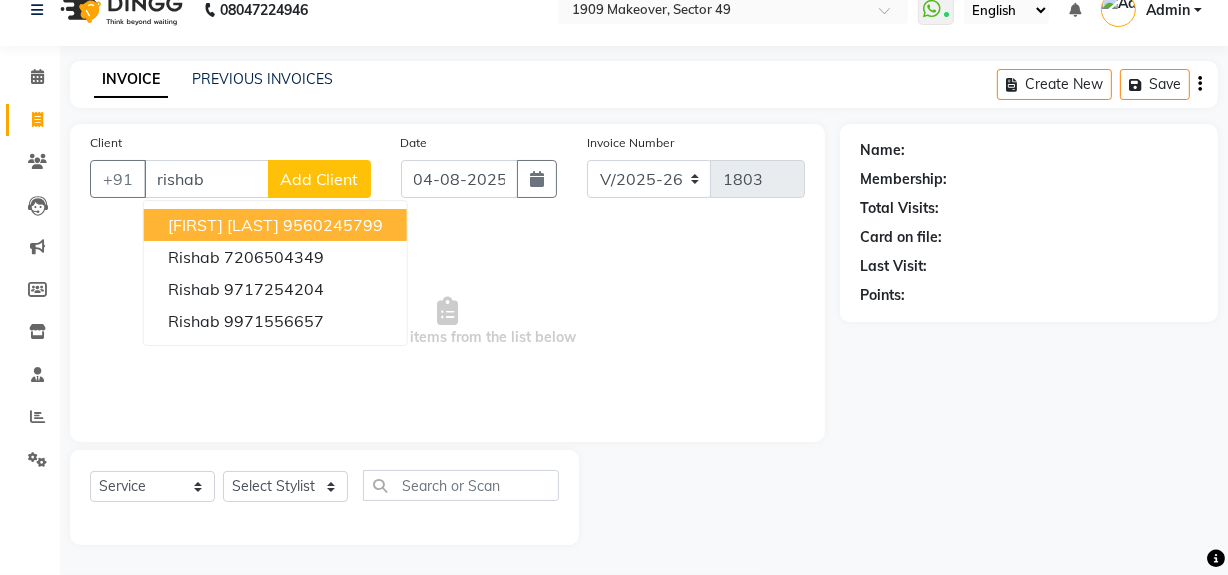 click on "Rishabh Sharma  9560245799" at bounding box center [275, 225] 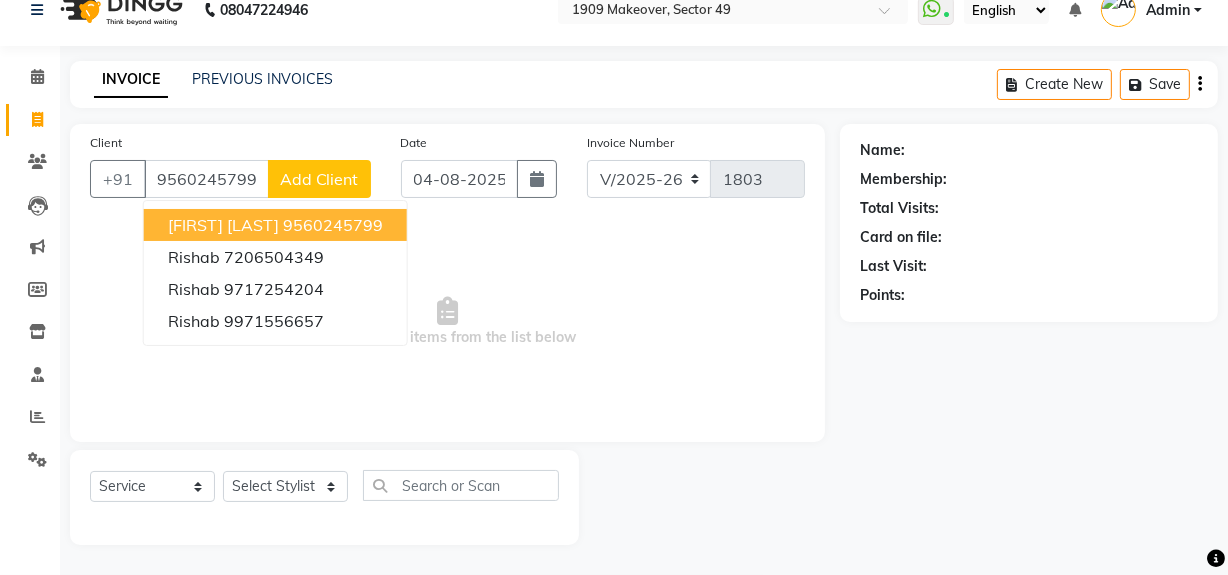 type on "9560245799" 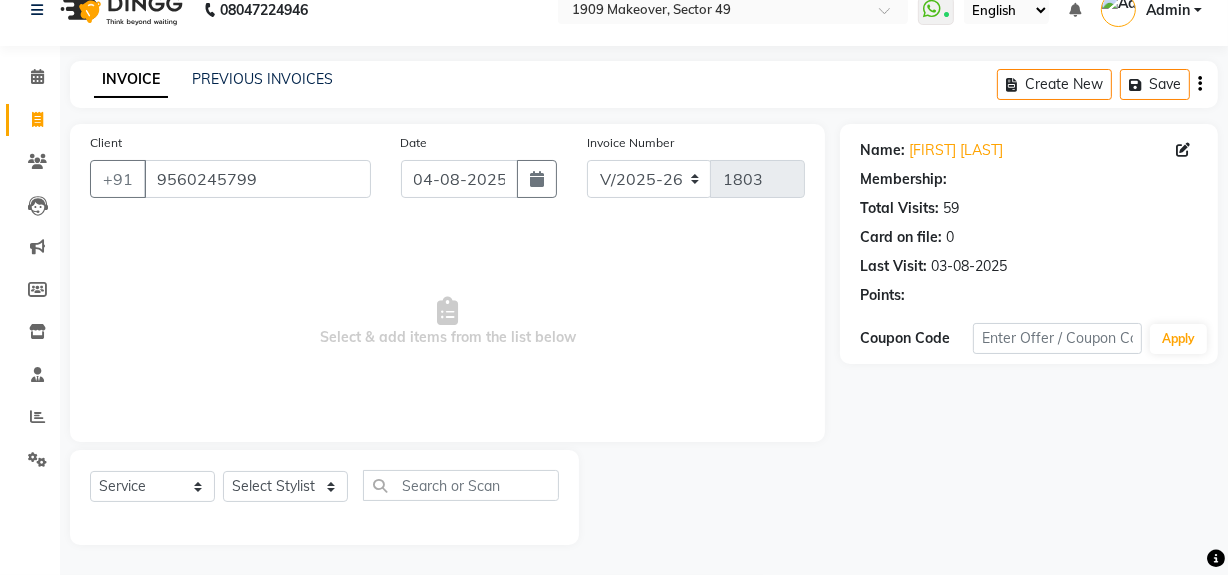 select on "1: Object" 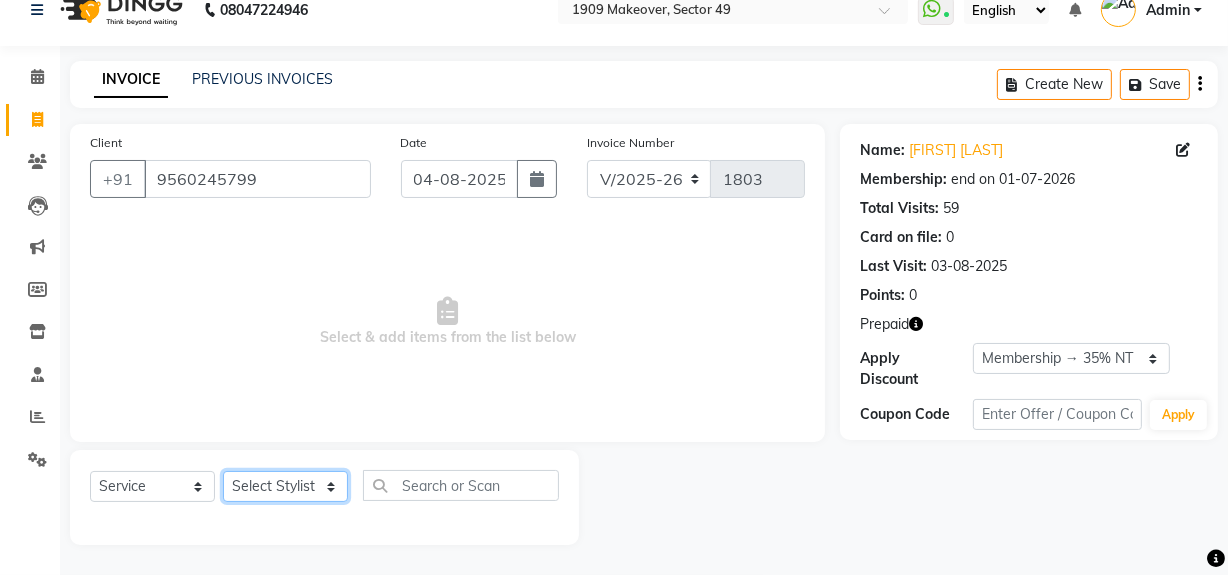 click on "Select Stylist Abdul Ahmed Arif Harun House Sale Jyoti Nisha Rehaan Ujjwal Umesh Veer vikram mehta Vishal" 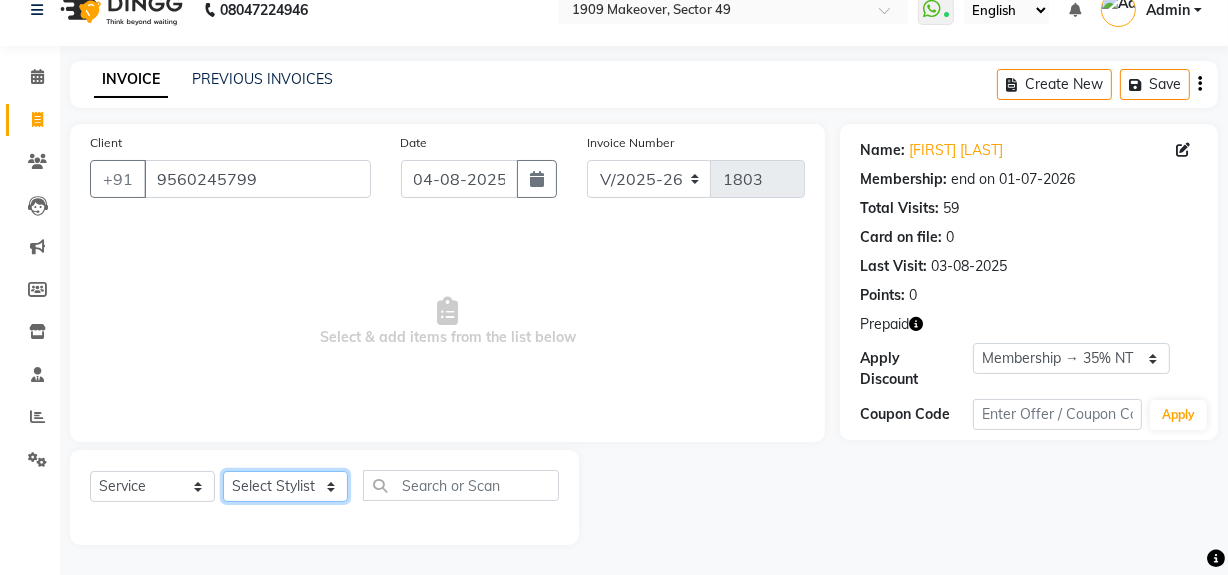 select on "57120" 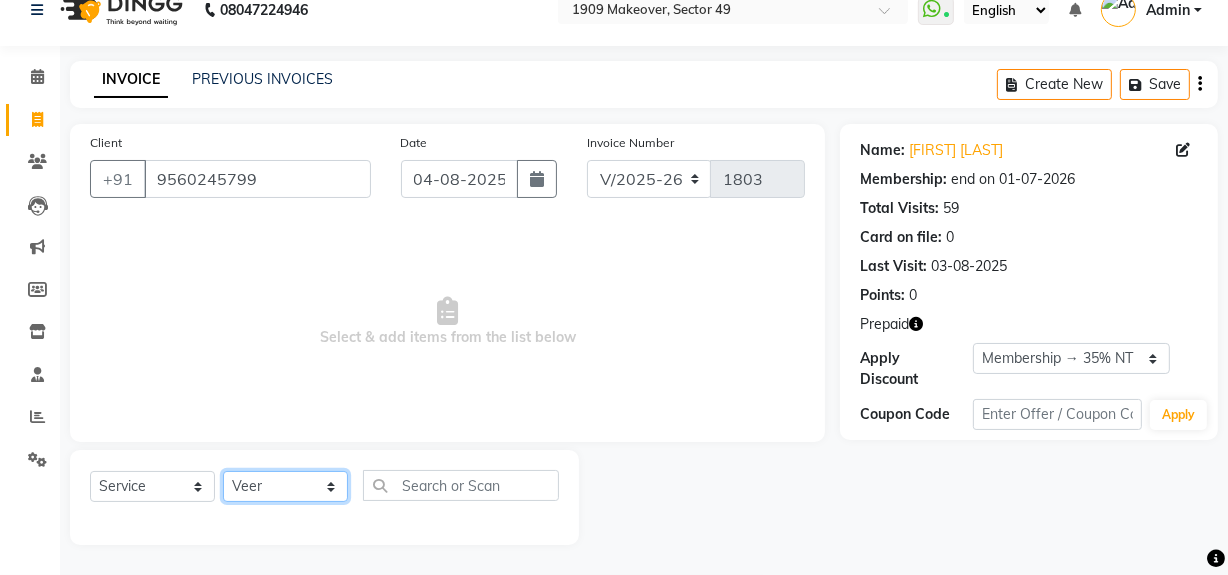 click on "Select Stylist Abdul Ahmed Arif Harun House Sale Jyoti Nisha Rehaan Ujjwal Umesh Veer vikram mehta Vishal" 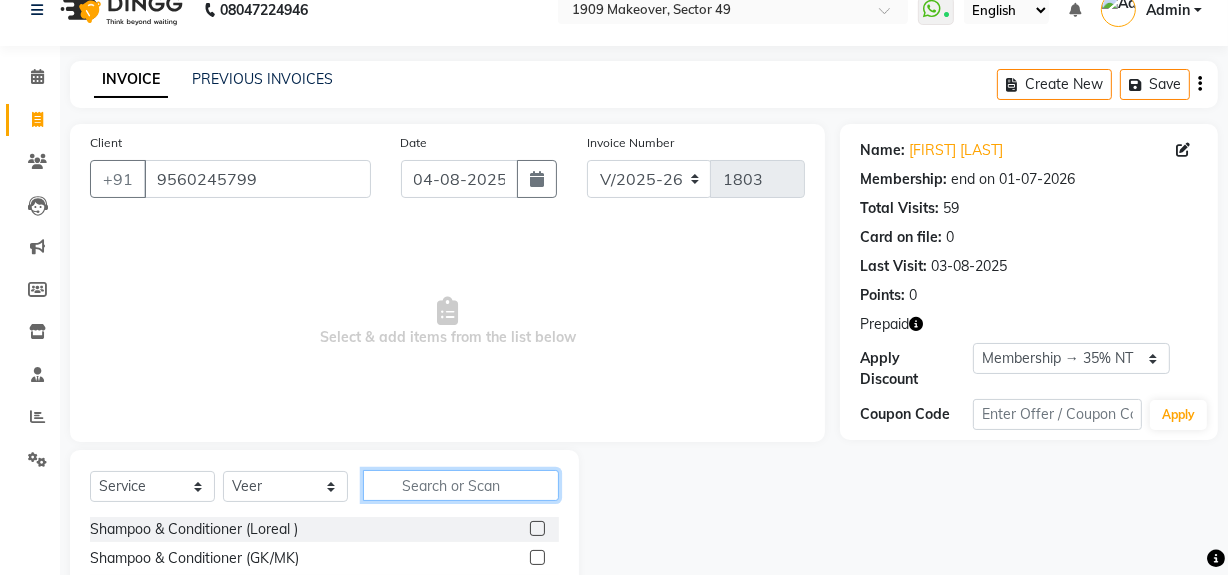 click 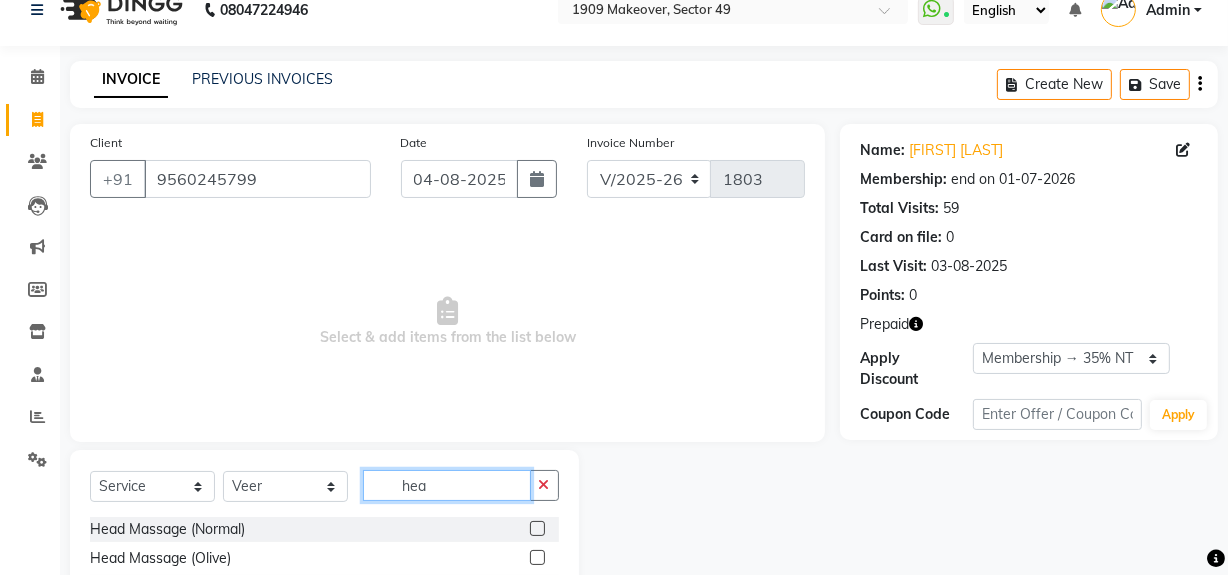 scroll, scrollTop: 226, scrollLeft: 0, axis: vertical 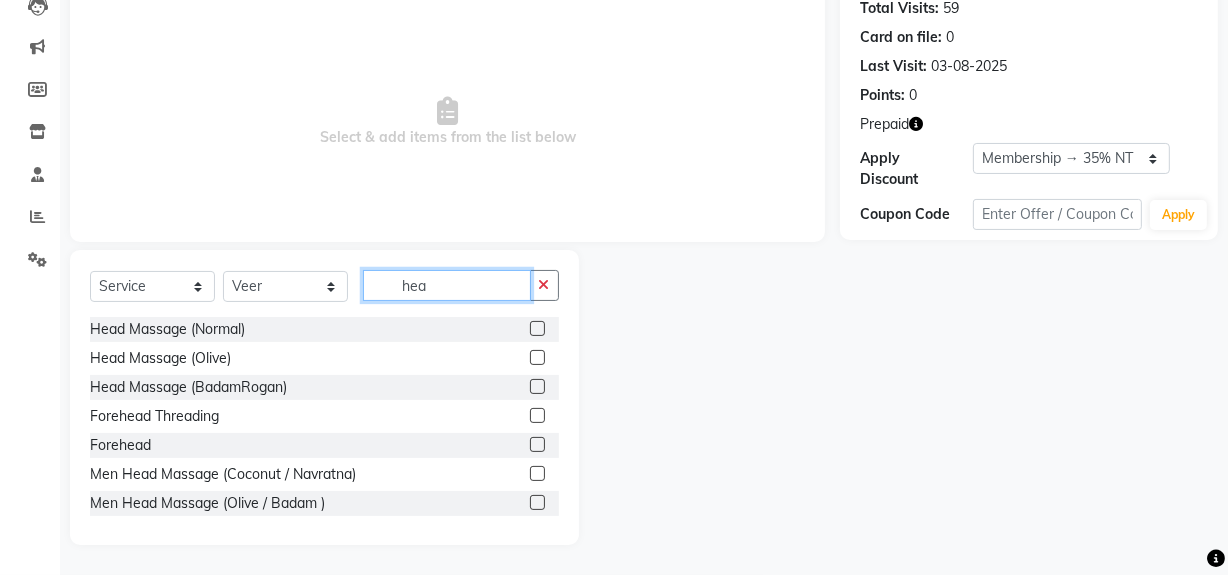 type on "hea" 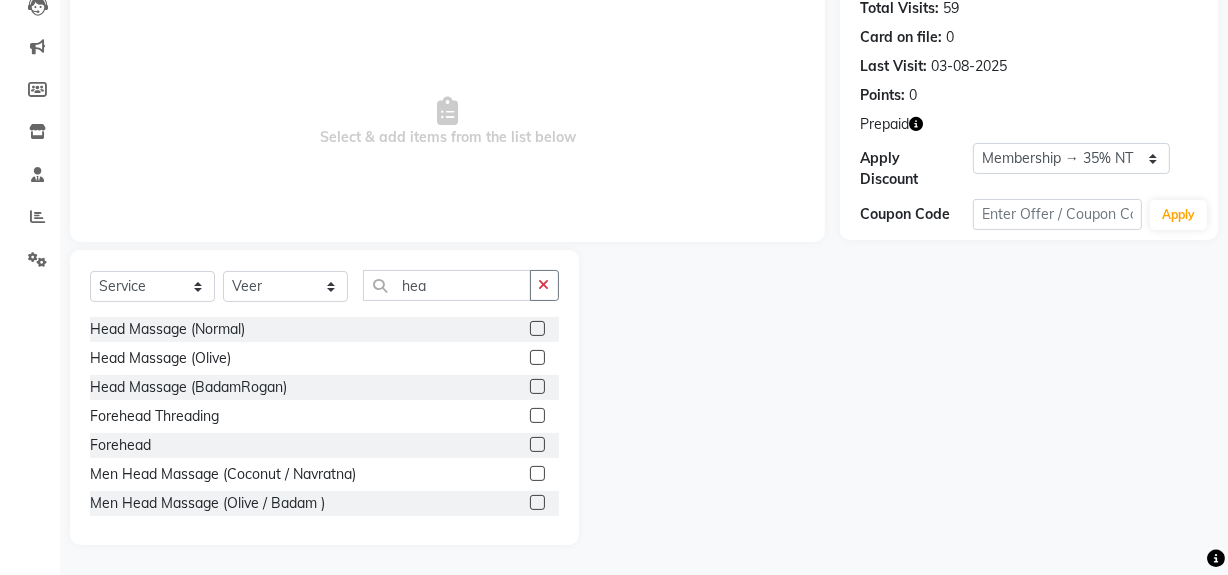 click 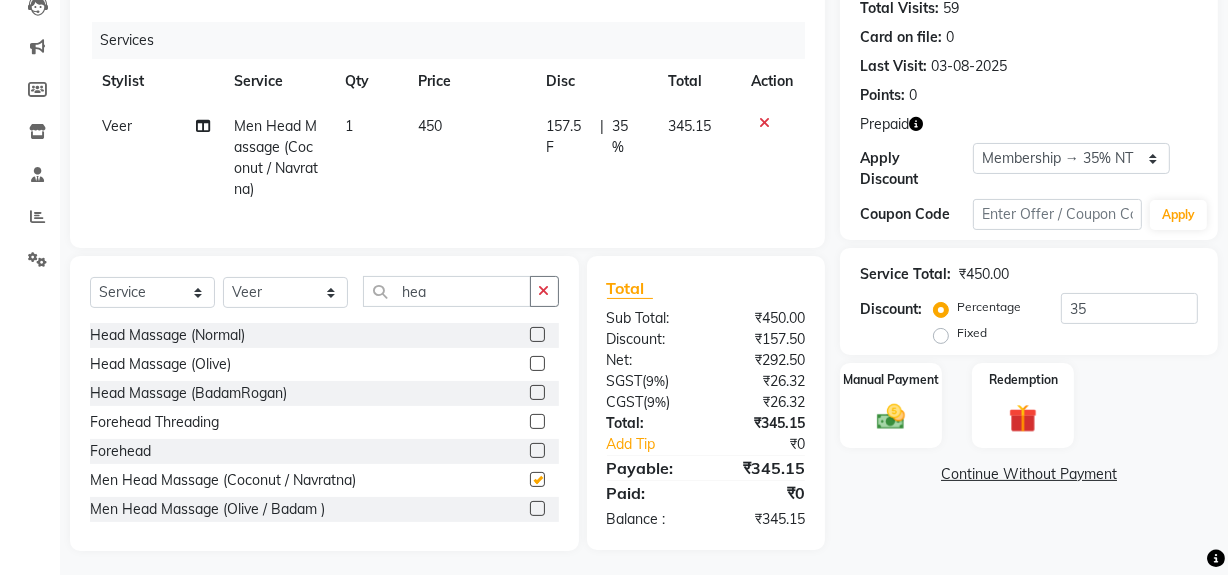 checkbox on "false" 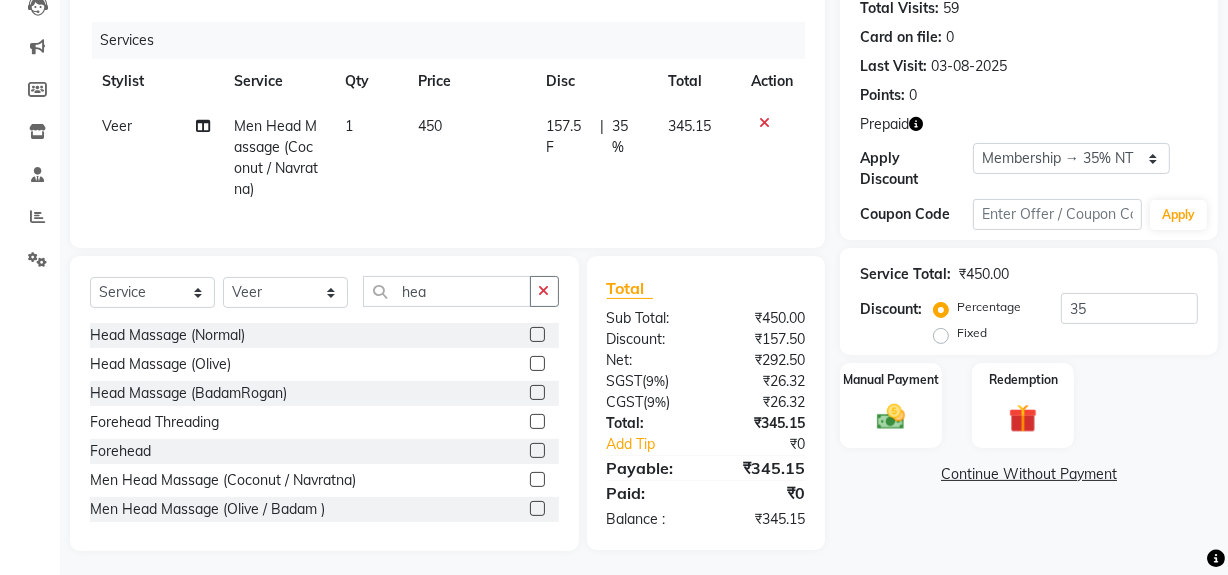 scroll, scrollTop: 0, scrollLeft: 0, axis: both 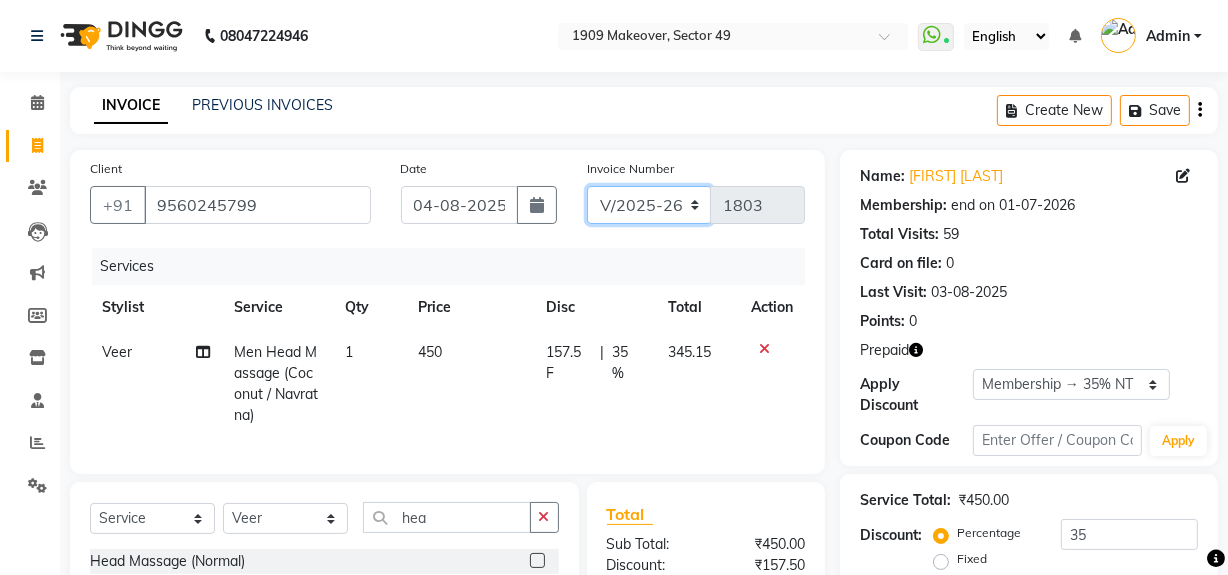 click on "V/2025 V/2025-26" 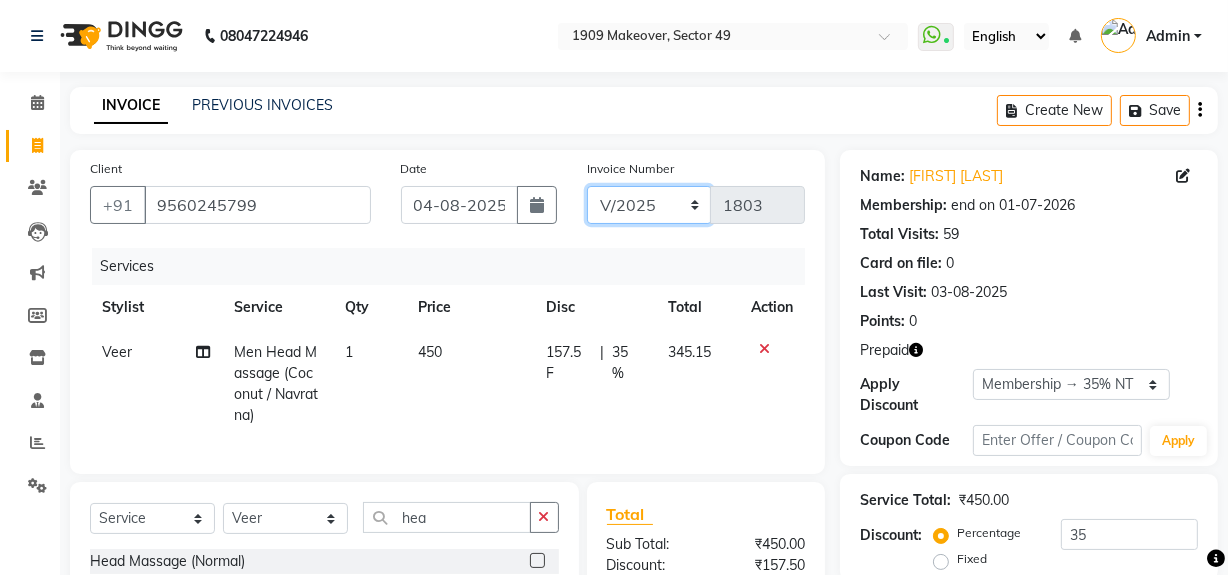 click on "V/2025 V/2025-26" 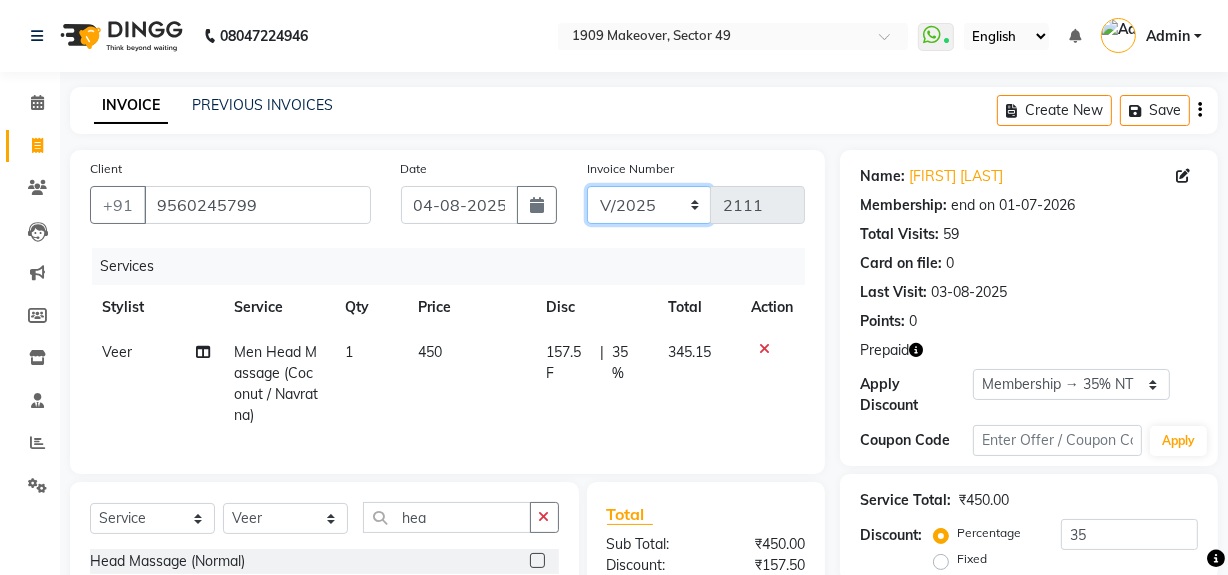 scroll, scrollTop: 245, scrollLeft: 0, axis: vertical 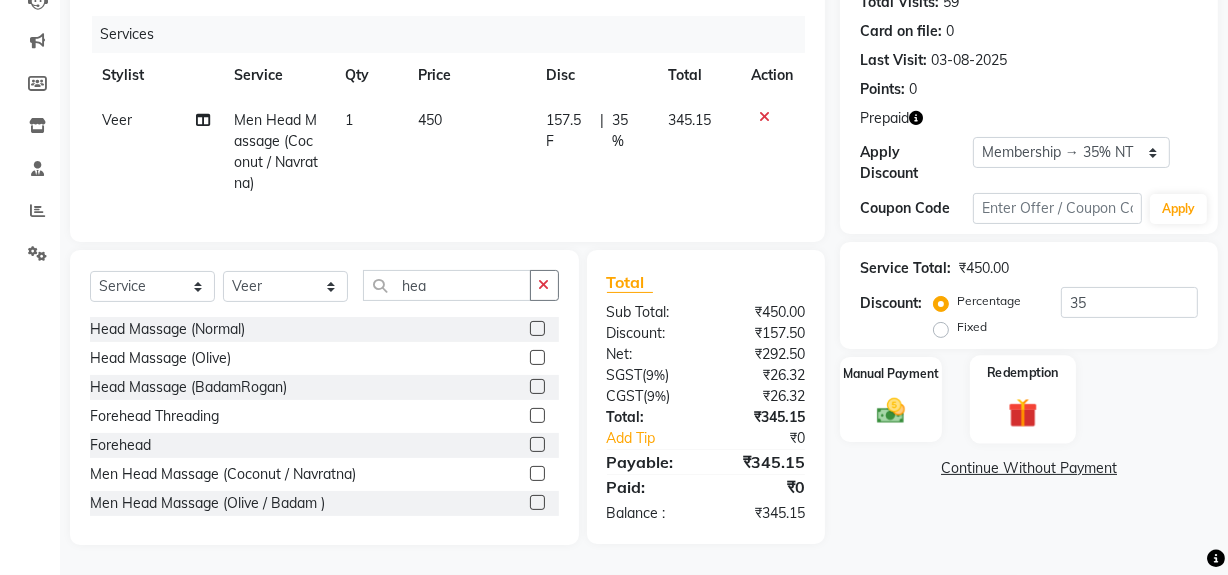 click 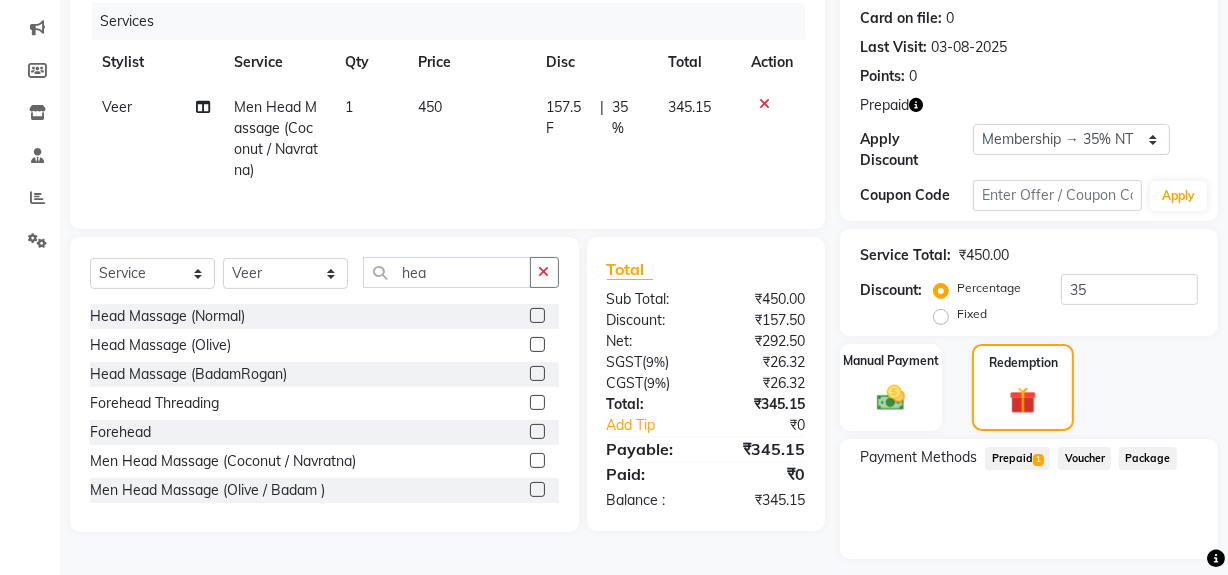 click on "Prepaid  1" 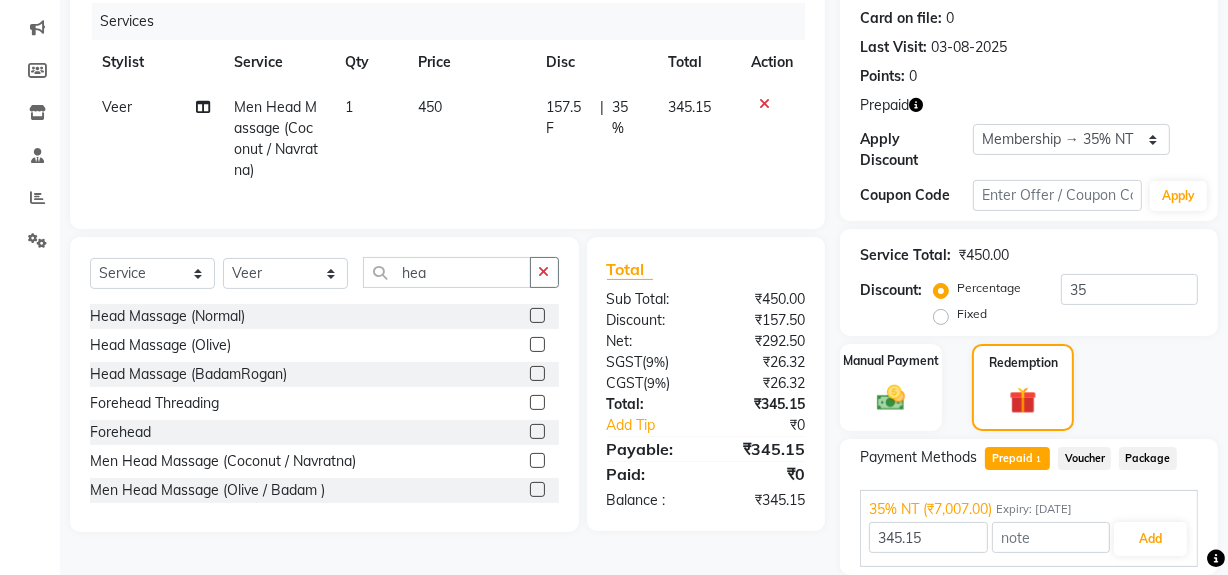 scroll, scrollTop: 314, scrollLeft: 0, axis: vertical 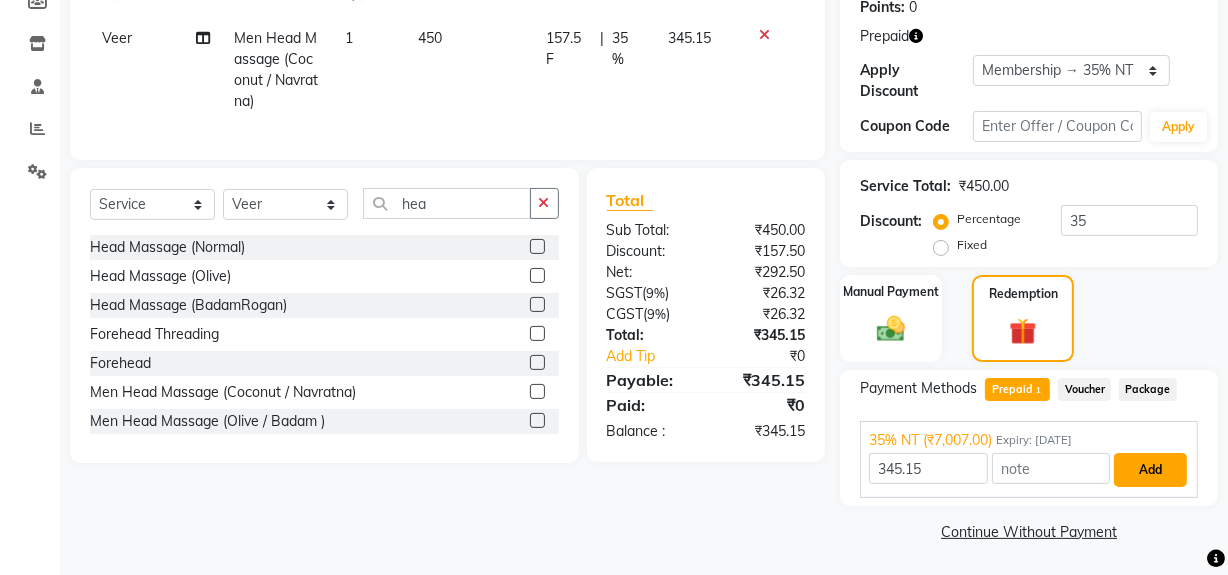click on "Add" at bounding box center [1150, 470] 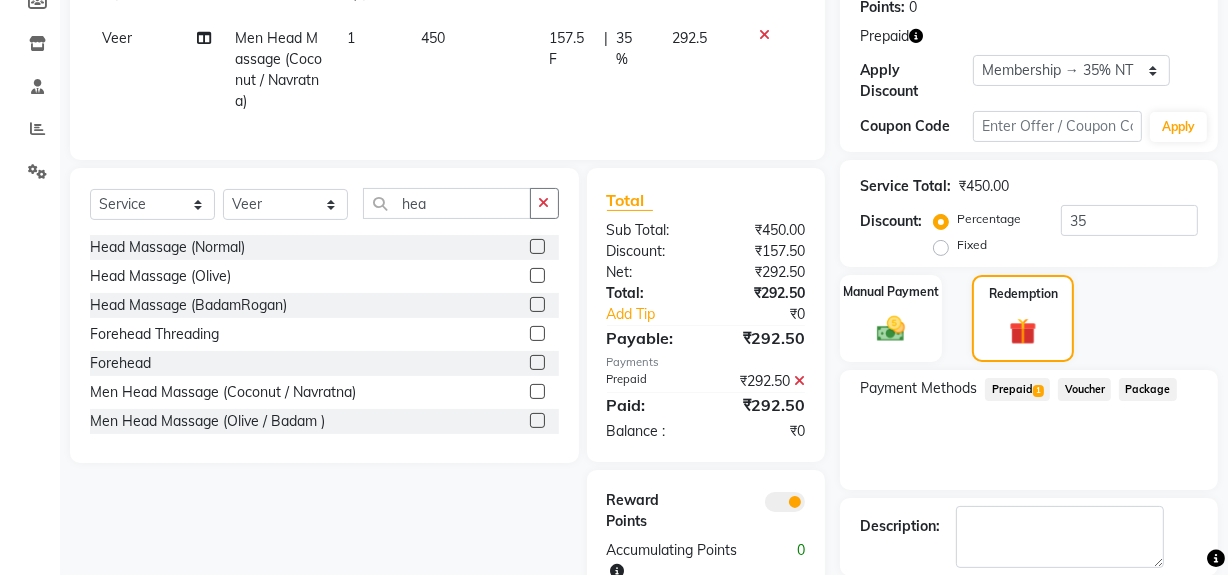 scroll, scrollTop: 411, scrollLeft: 0, axis: vertical 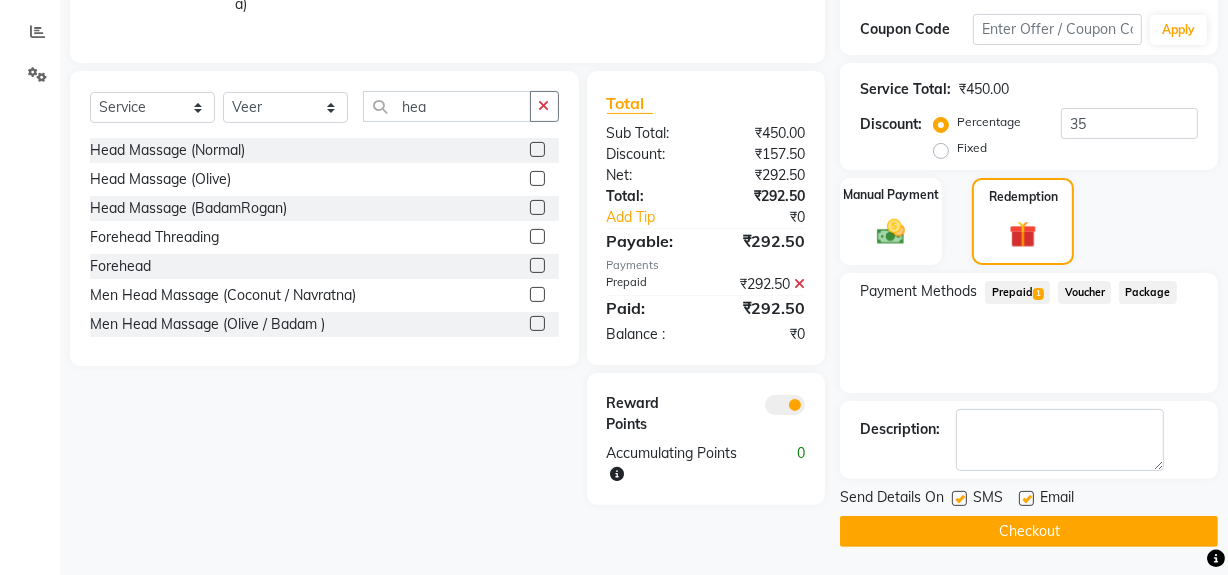 click on "Checkout" 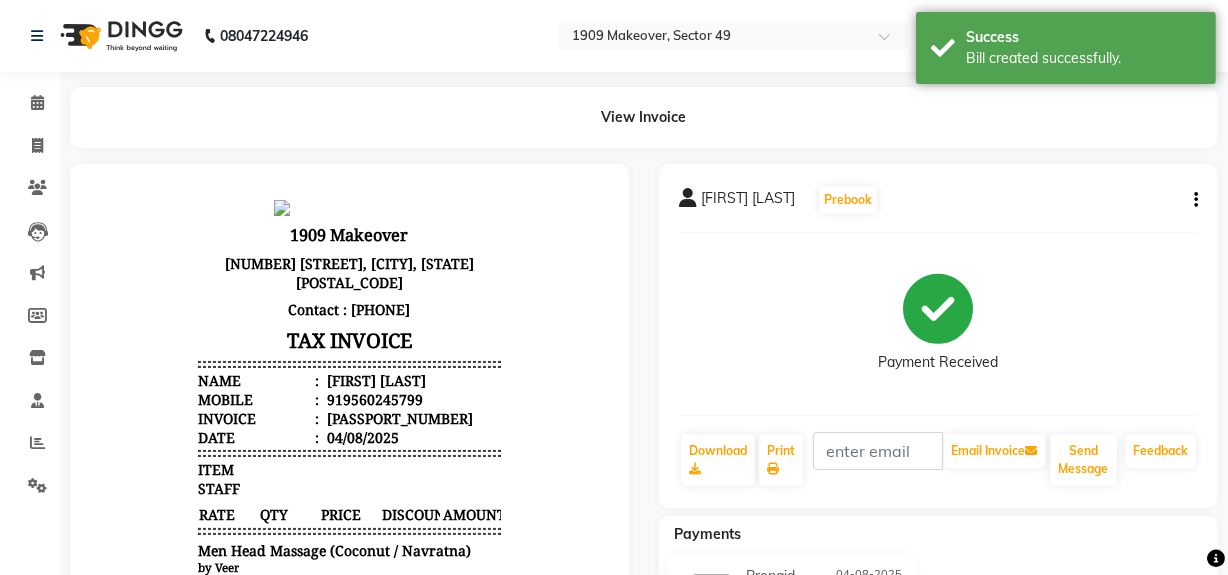 scroll, scrollTop: 0, scrollLeft: 0, axis: both 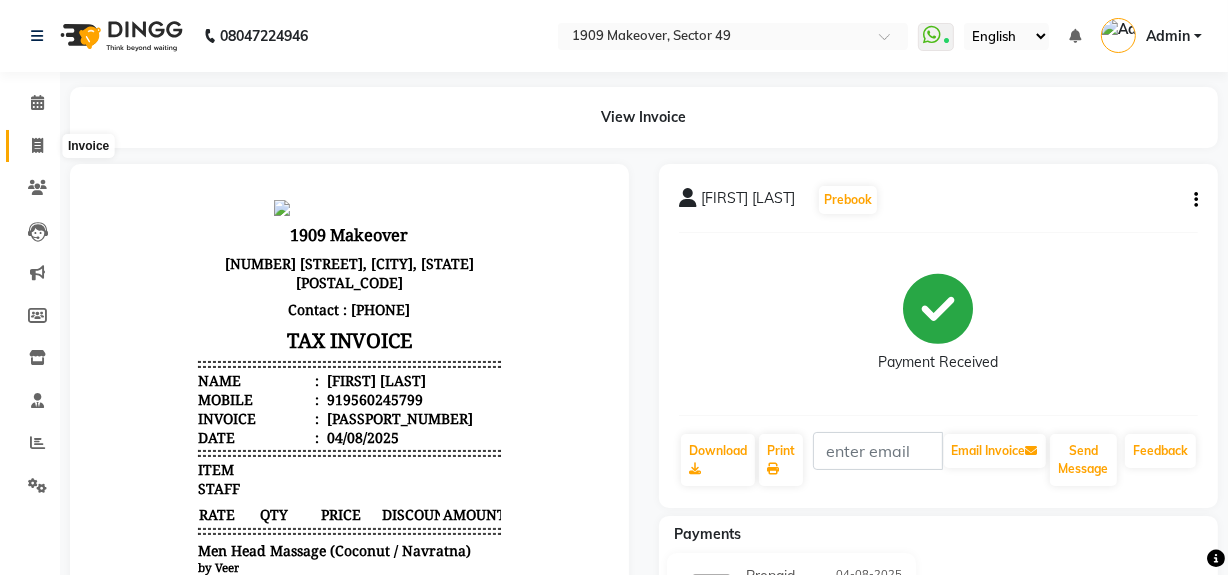 click 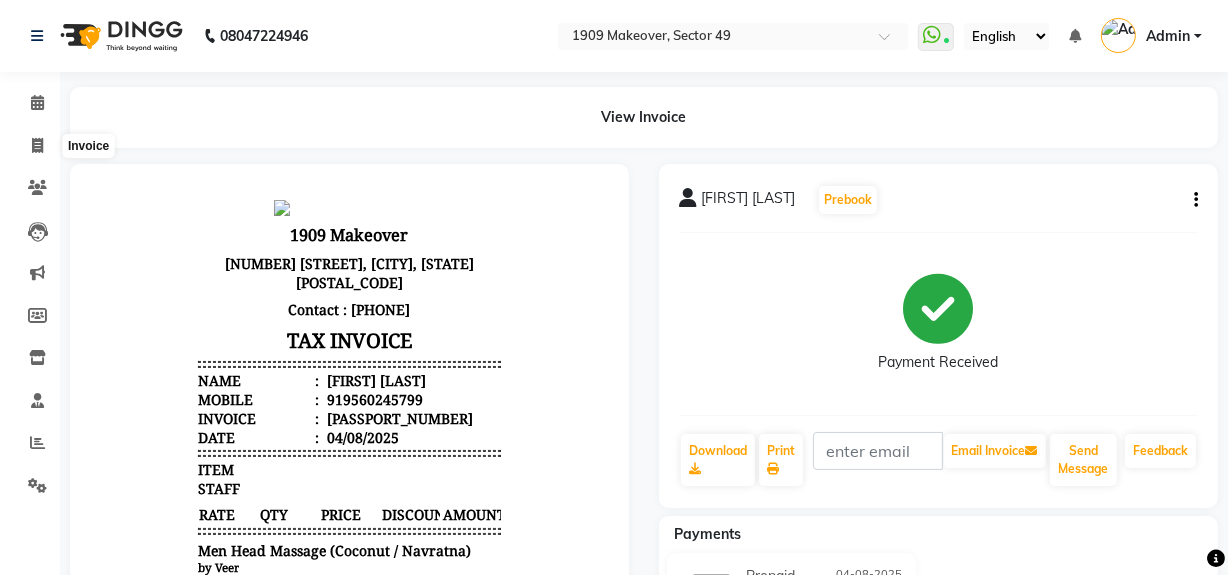 select on "6923" 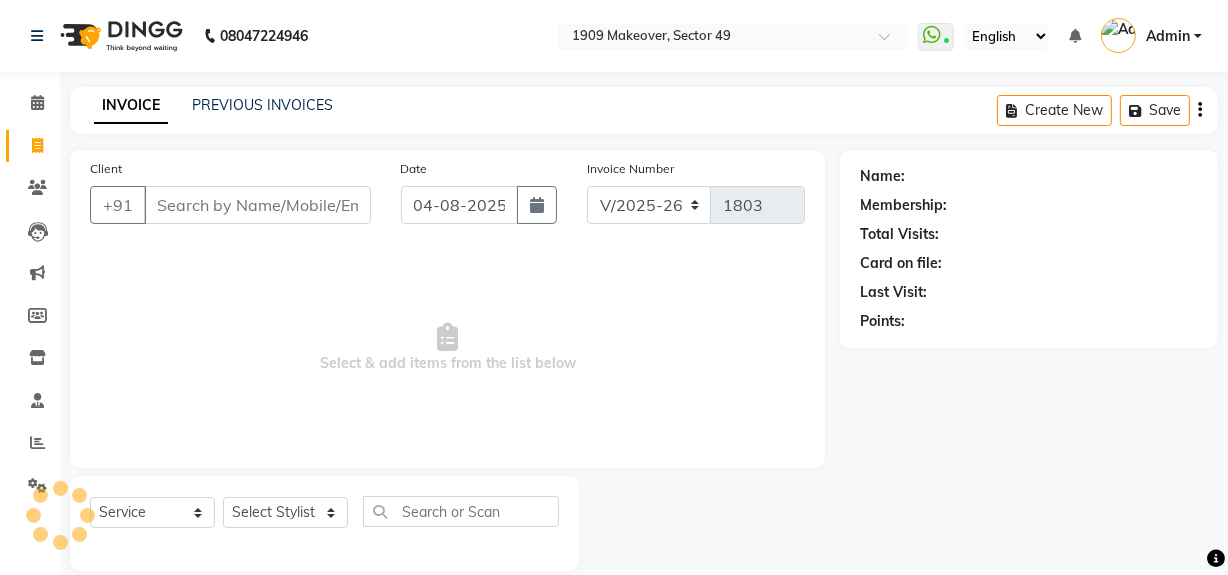scroll, scrollTop: 26, scrollLeft: 0, axis: vertical 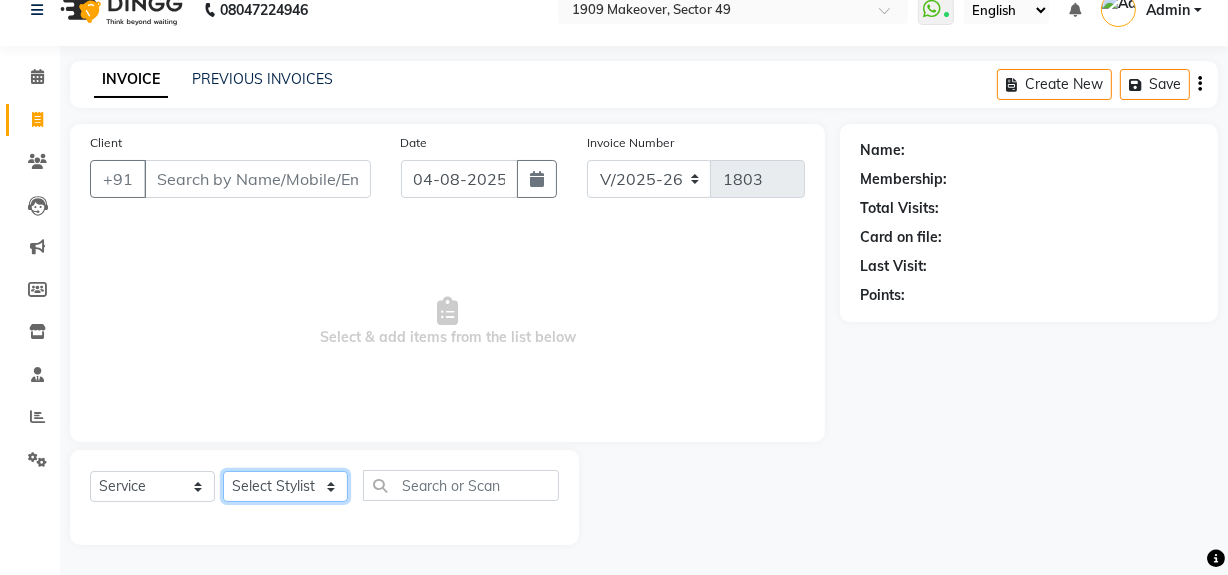 drag, startPoint x: 301, startPoint y: 489, endPoint x: 310, endPoint y: 471, distance: 20.12461 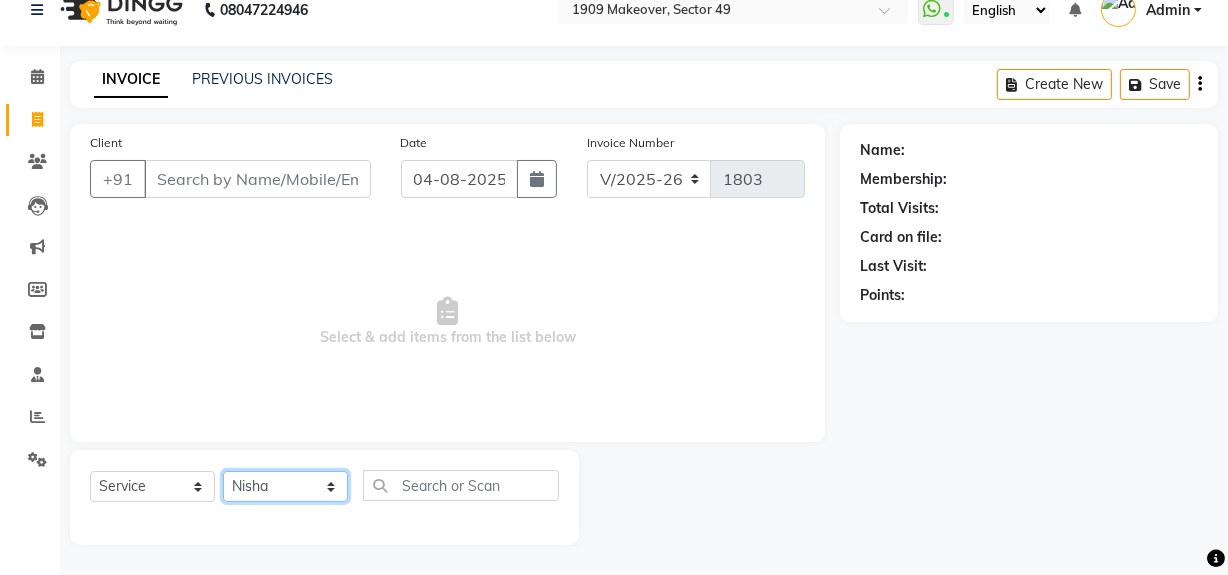 click on "Select Stylist Abdul Ahmed Arif Harun House Sale Jyoti Nisha Rehaan Ujjwal Umesh Veer vikram mehta Vishal" 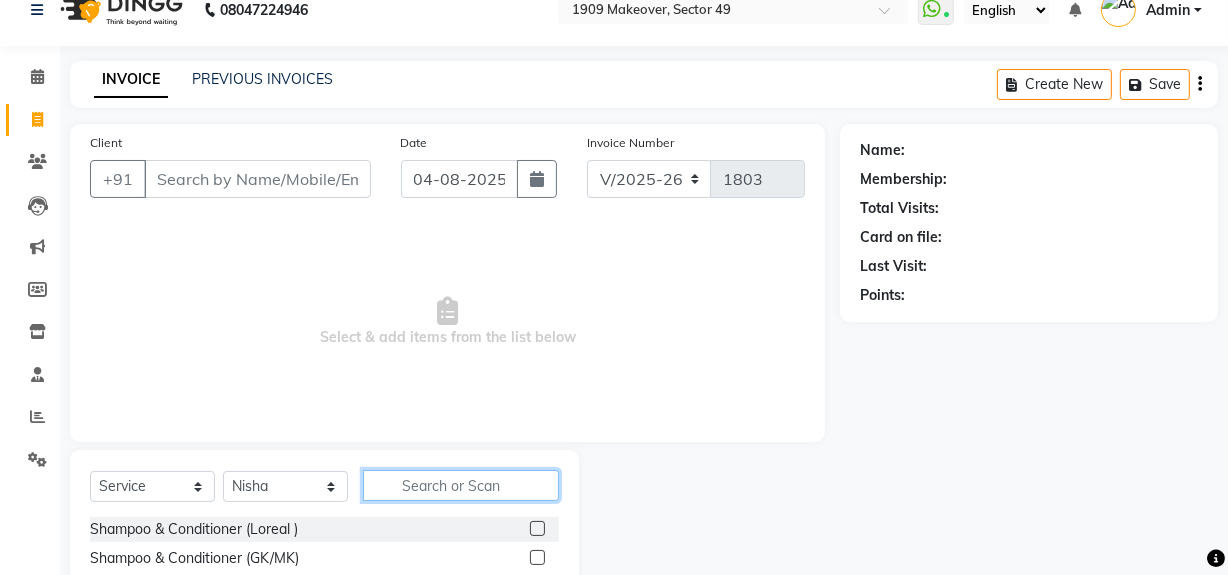 click 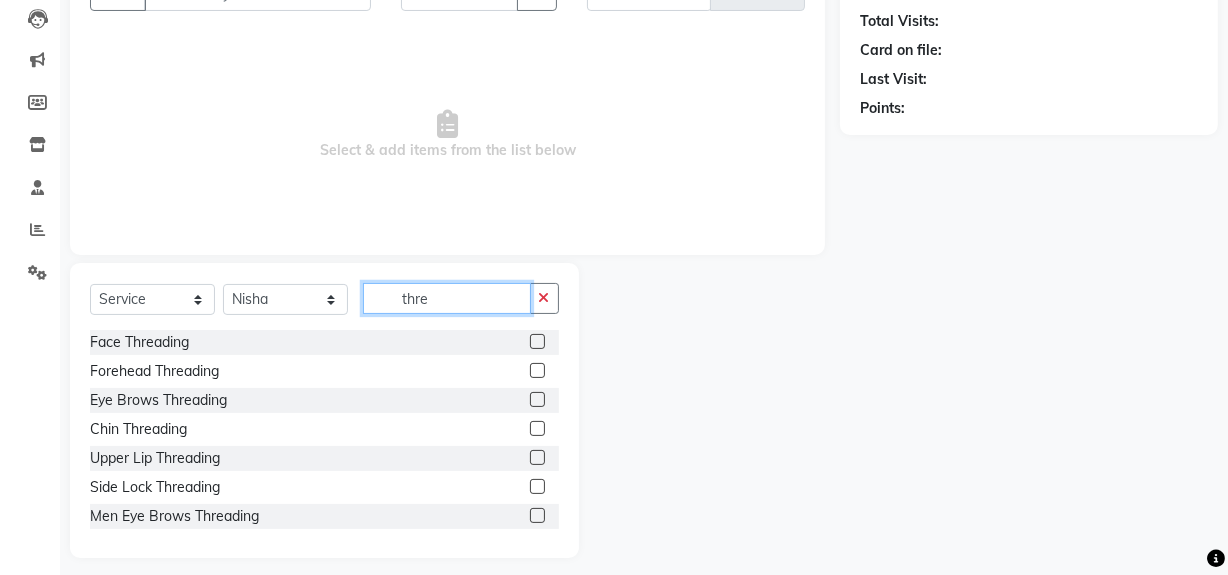 scroll, scrollTop: 226, scrollLeft: 0, axis: vertical 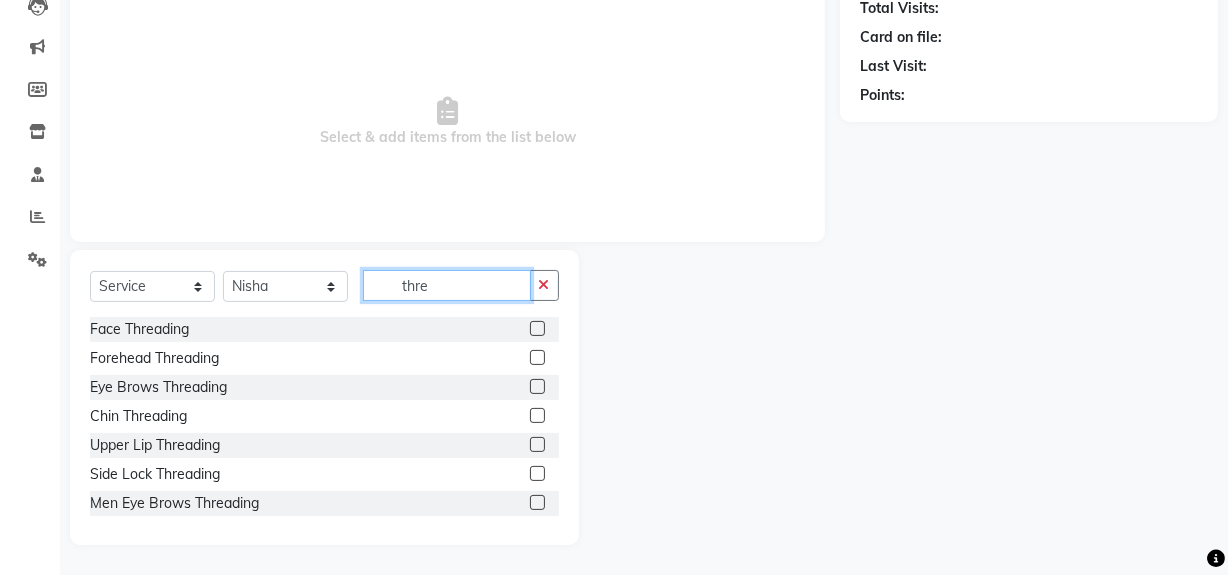 type on "thre" 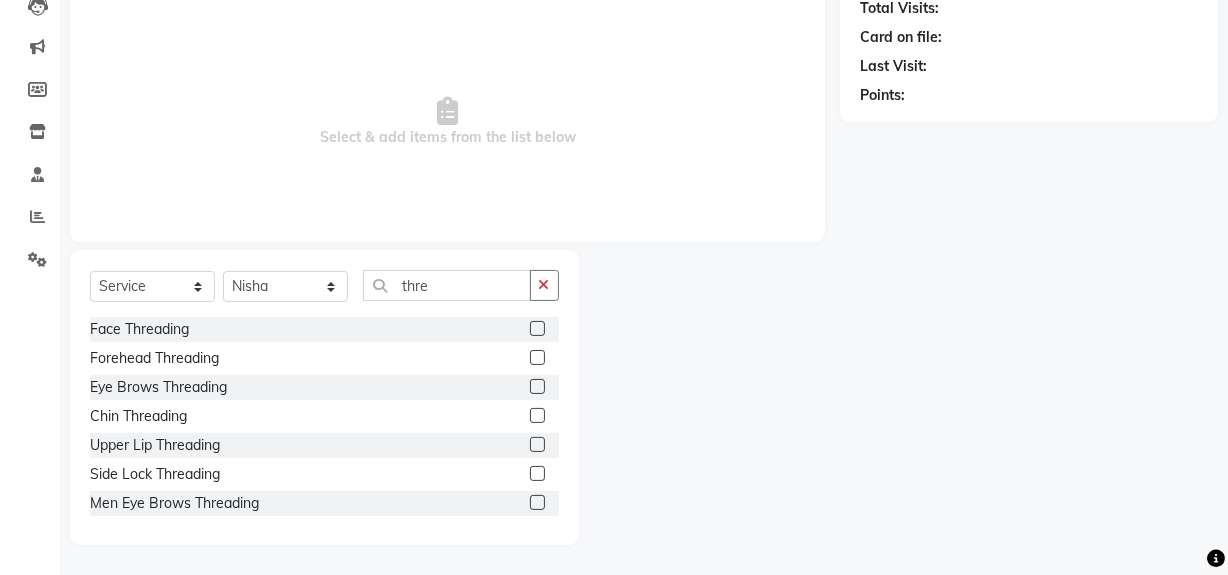 click 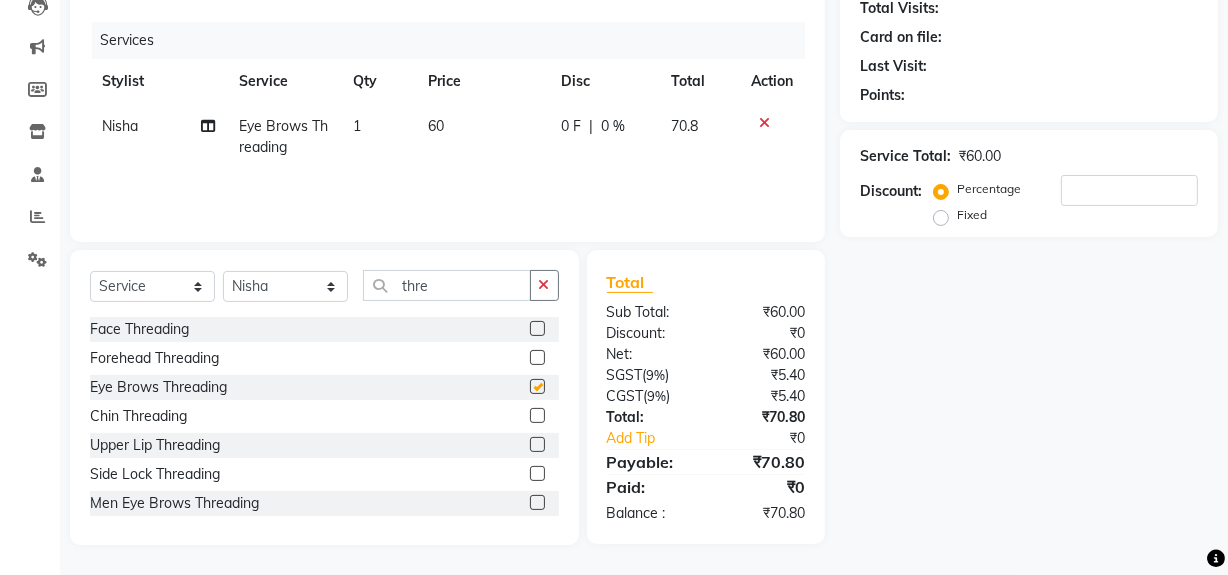 checkbox on "false" 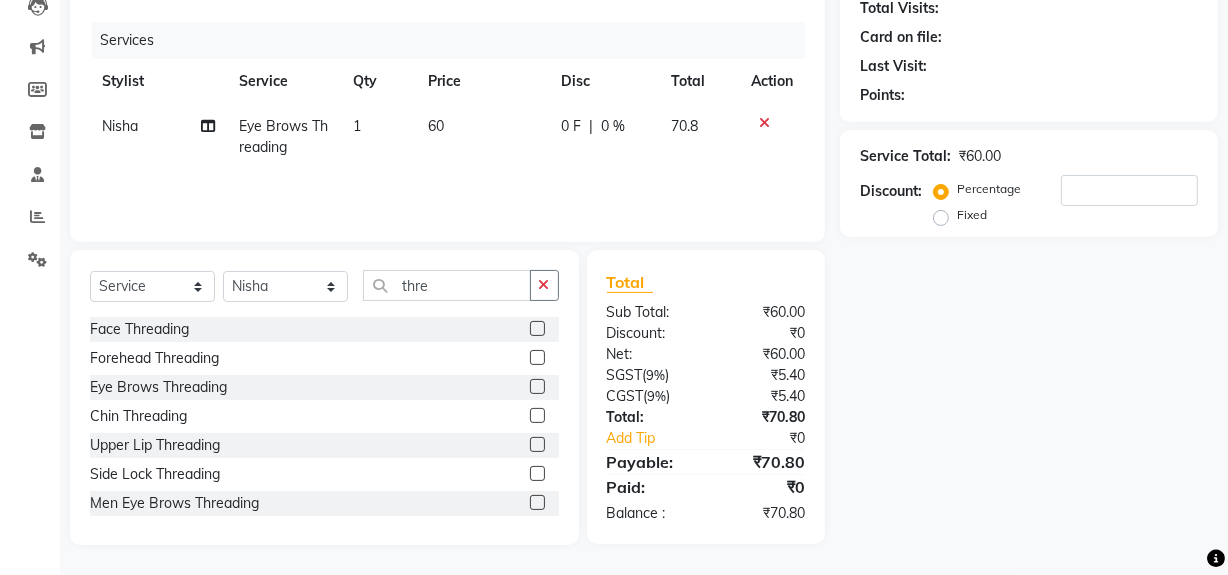 click 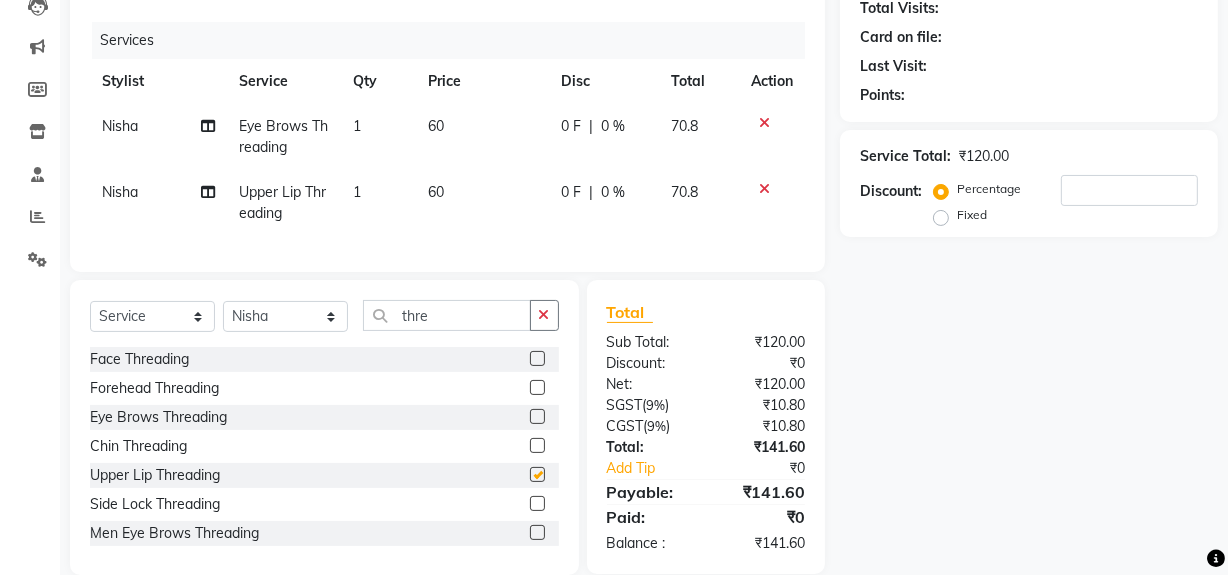 checkbox on "false" 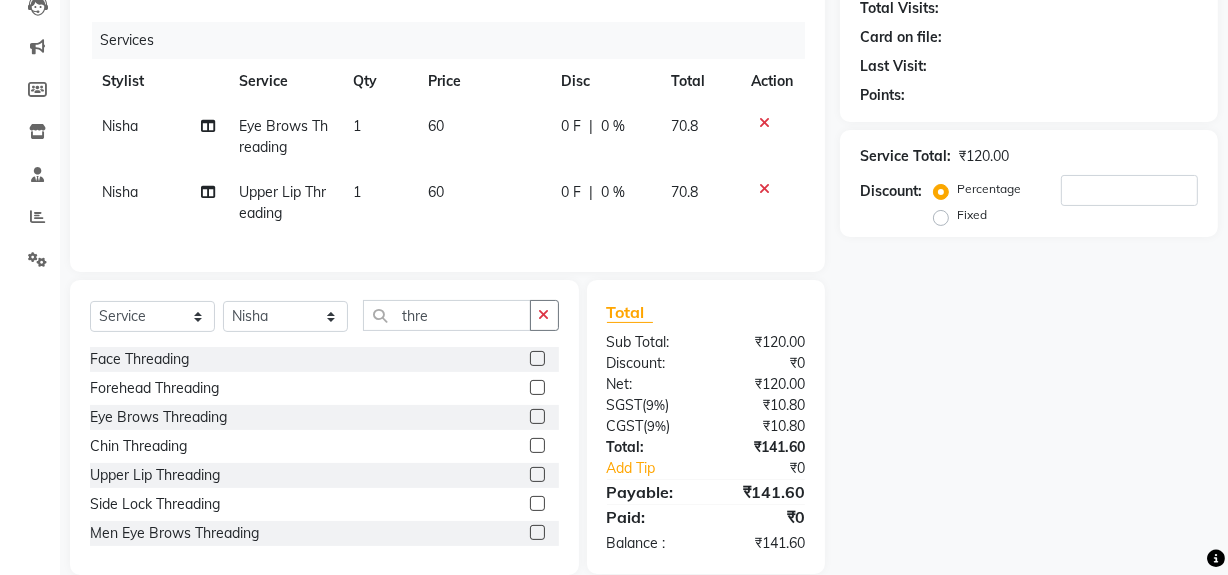 scroll, scrollTop: 116, scrollLeft: 0, axis: vertical 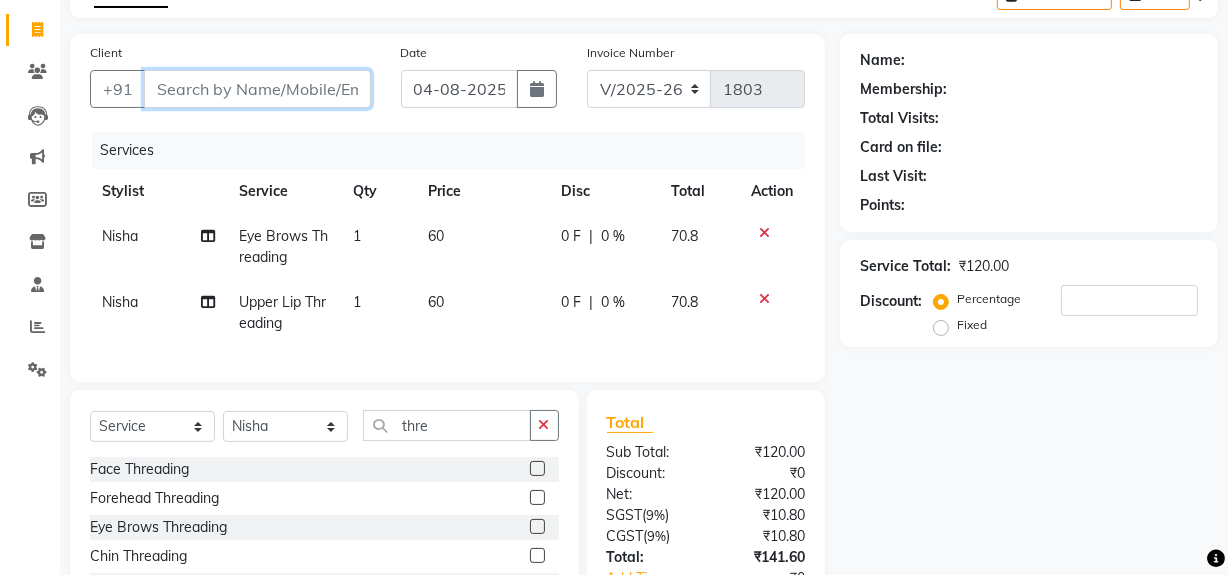 click on "Client" at bounding box center (257, 89) 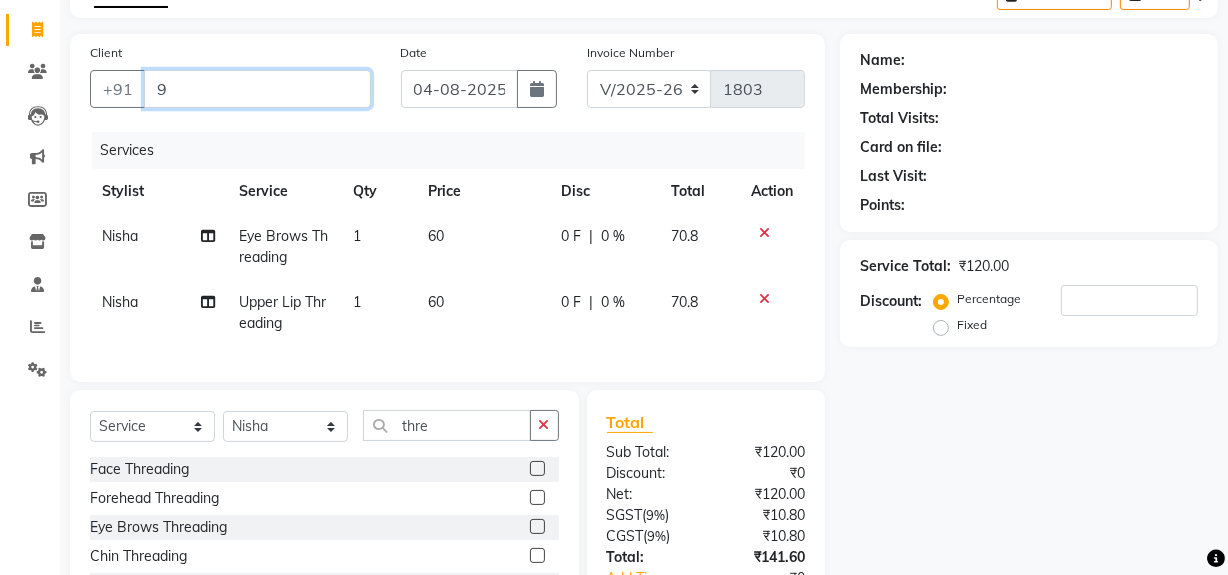 type on "0" 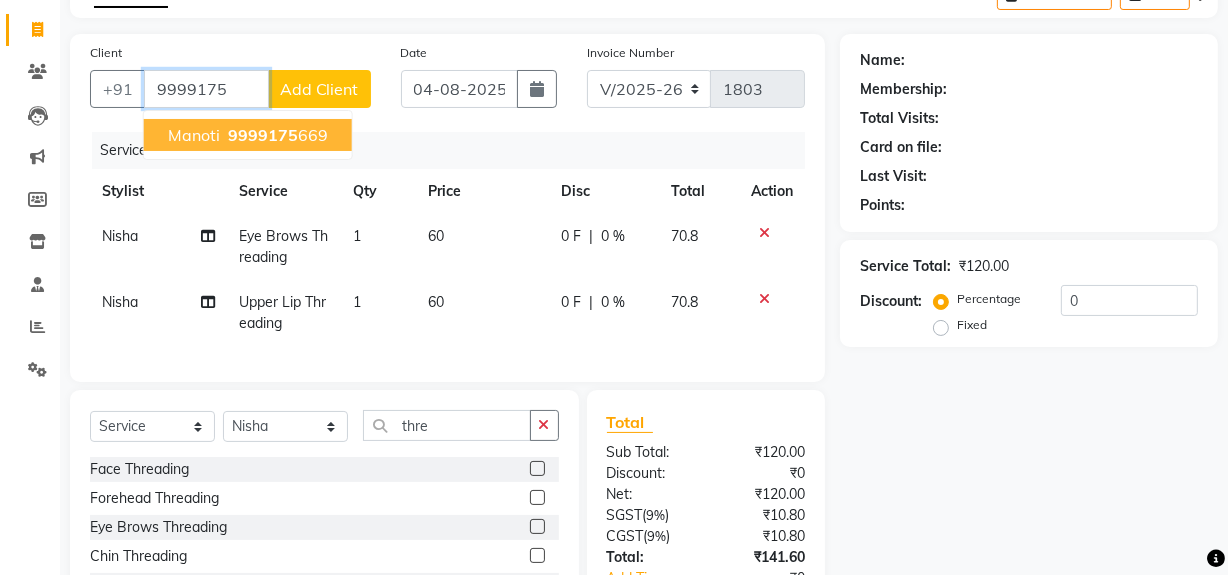 click on "9999175 669" at bounding box center [276, 135] 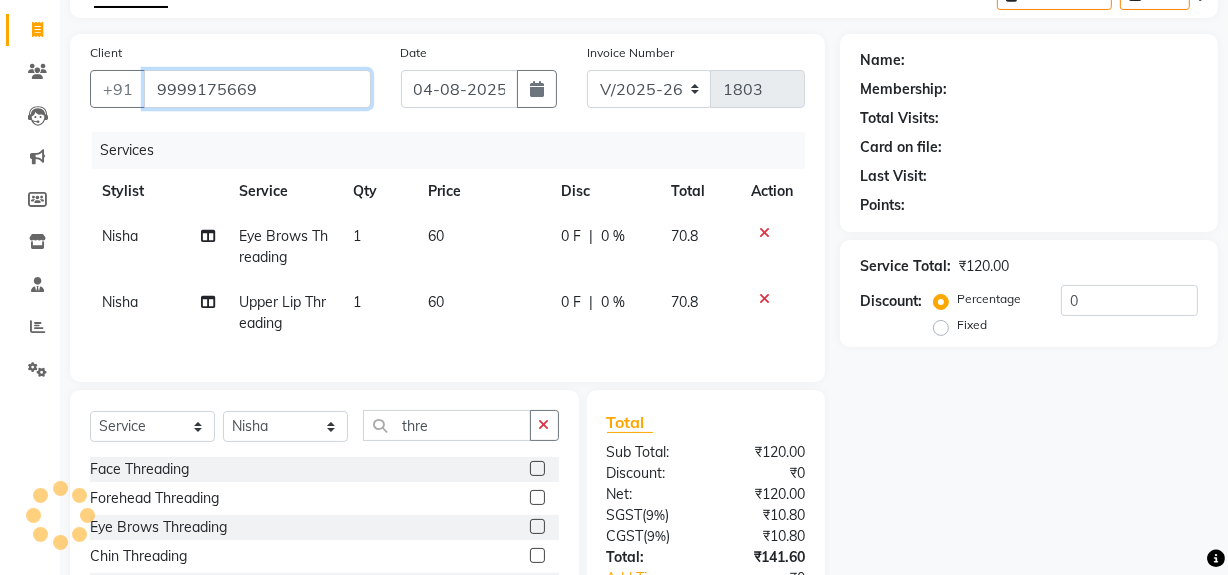 type on "9999175669" 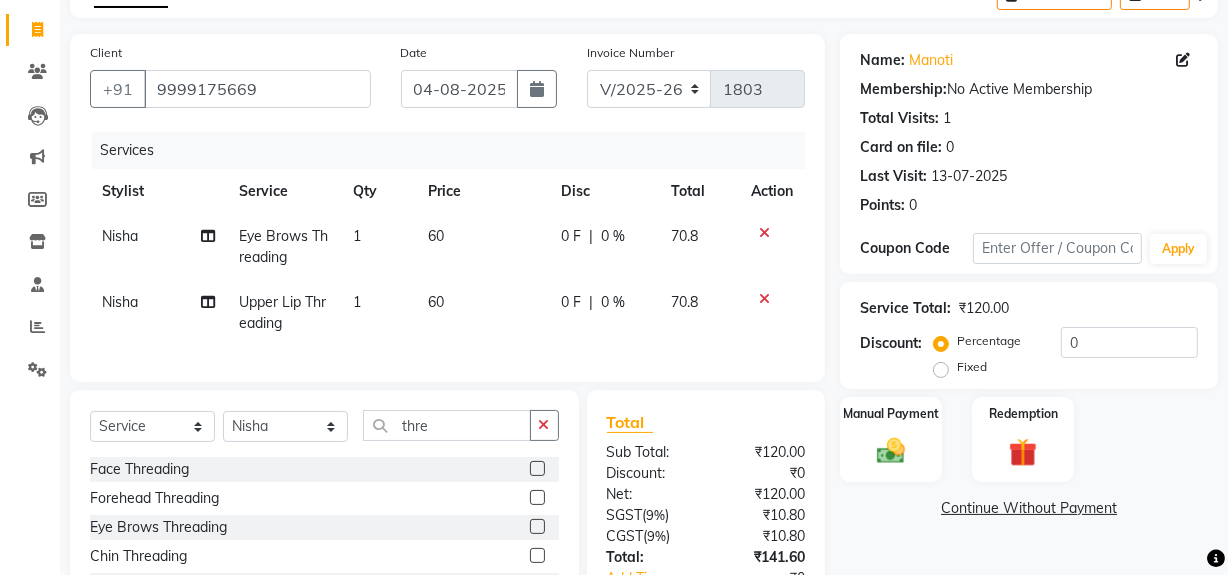 scroll, scrollTop: 270, scrollLeft: 0, axis: vertical 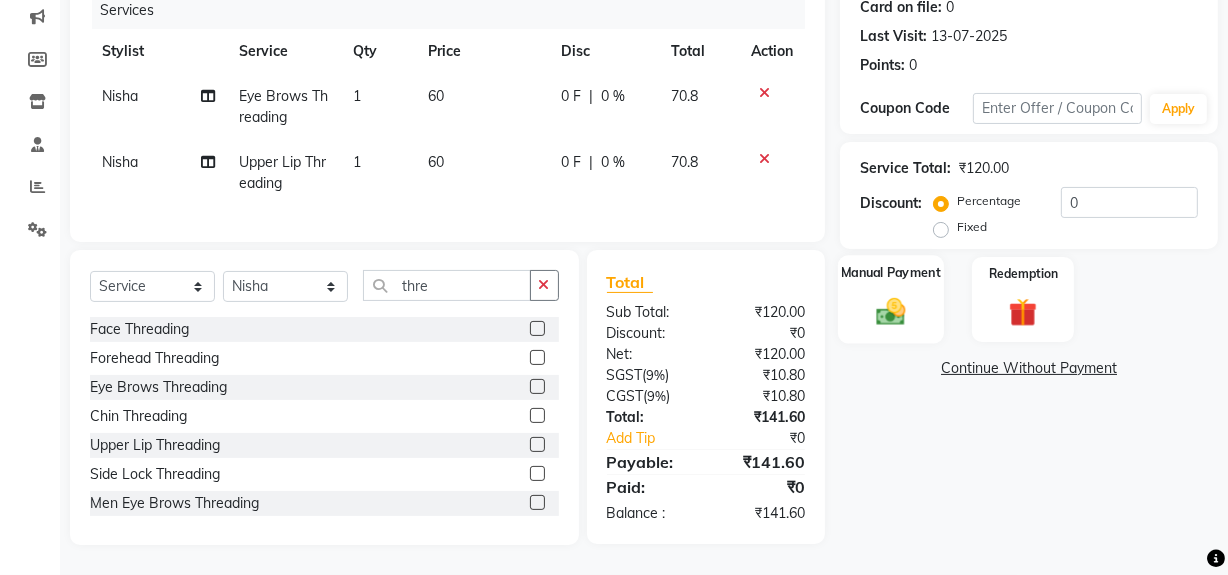 click 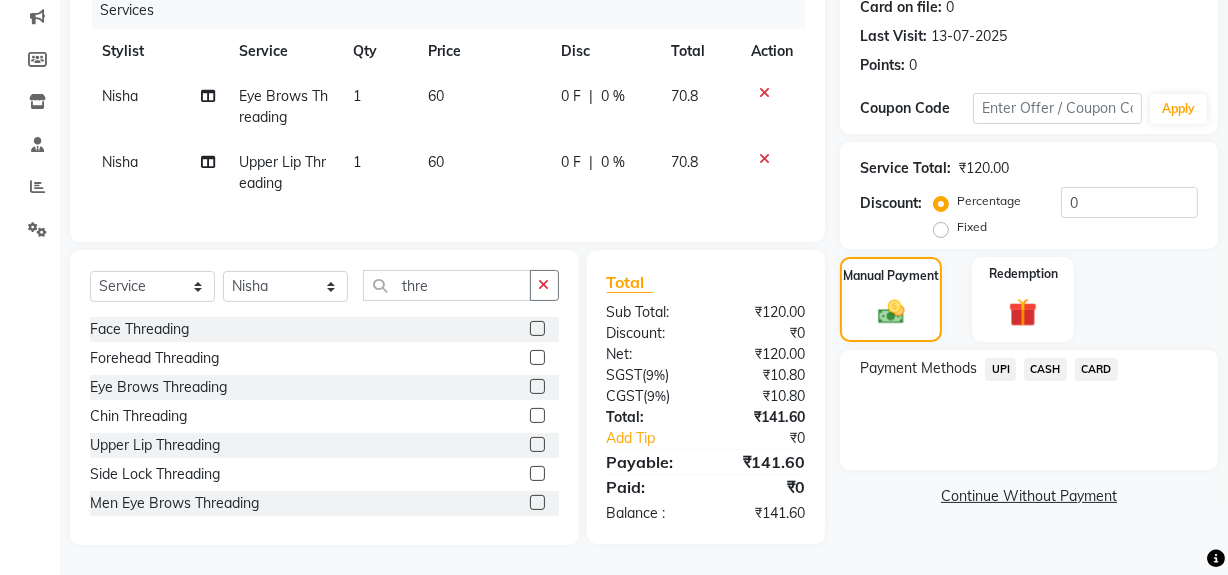 click on "CARD" 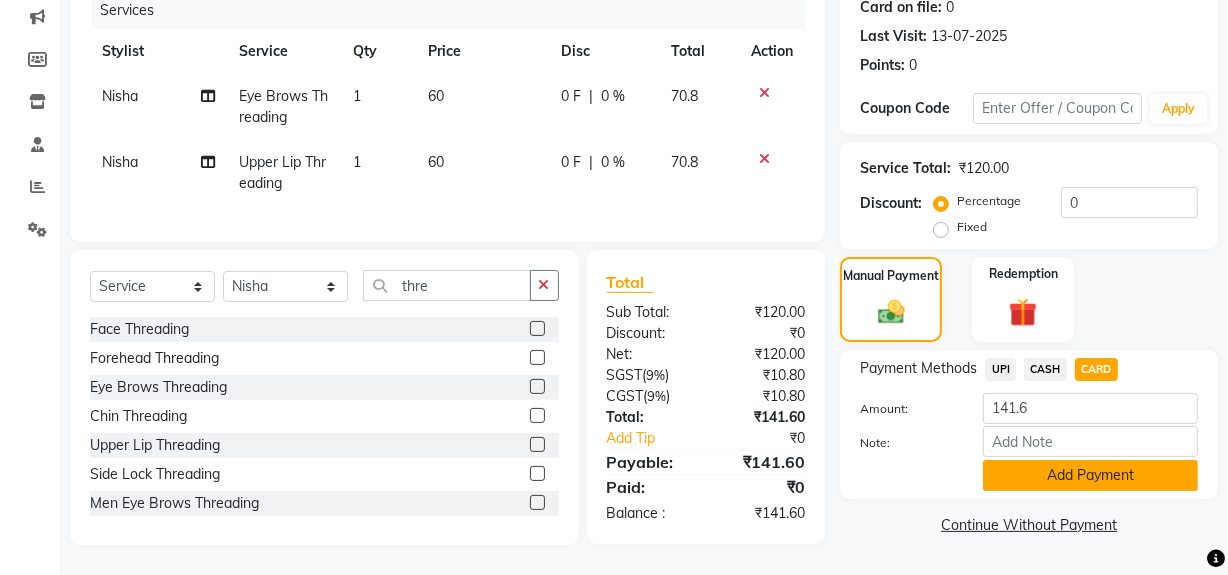 click on "Add Payment" 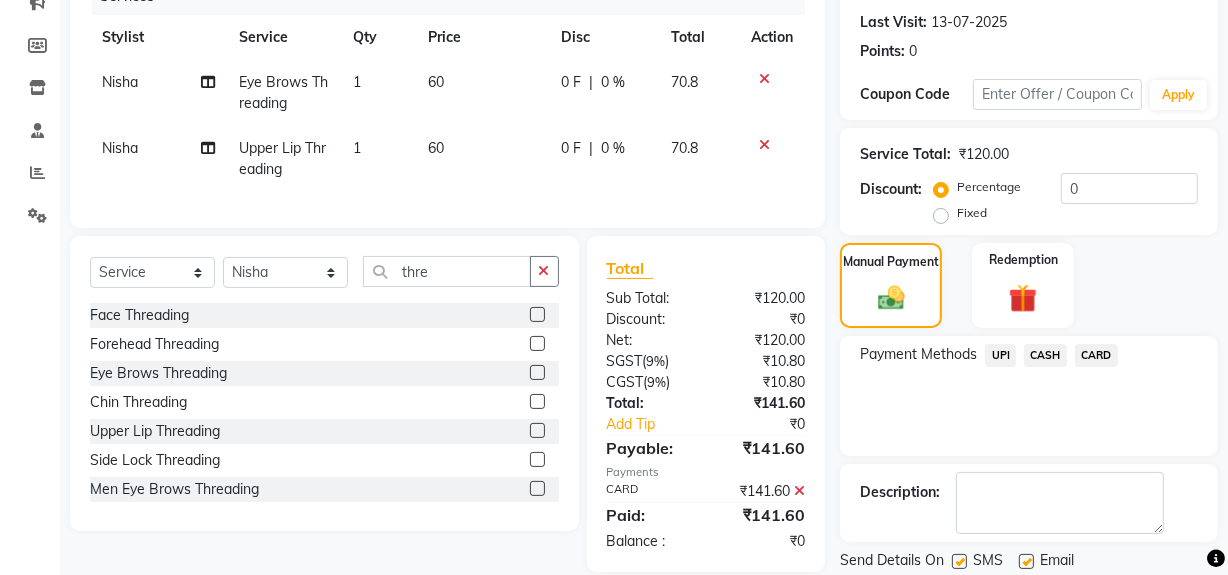 scroll, scrollTop: 333, scrollLeft: 0, axis: vertical 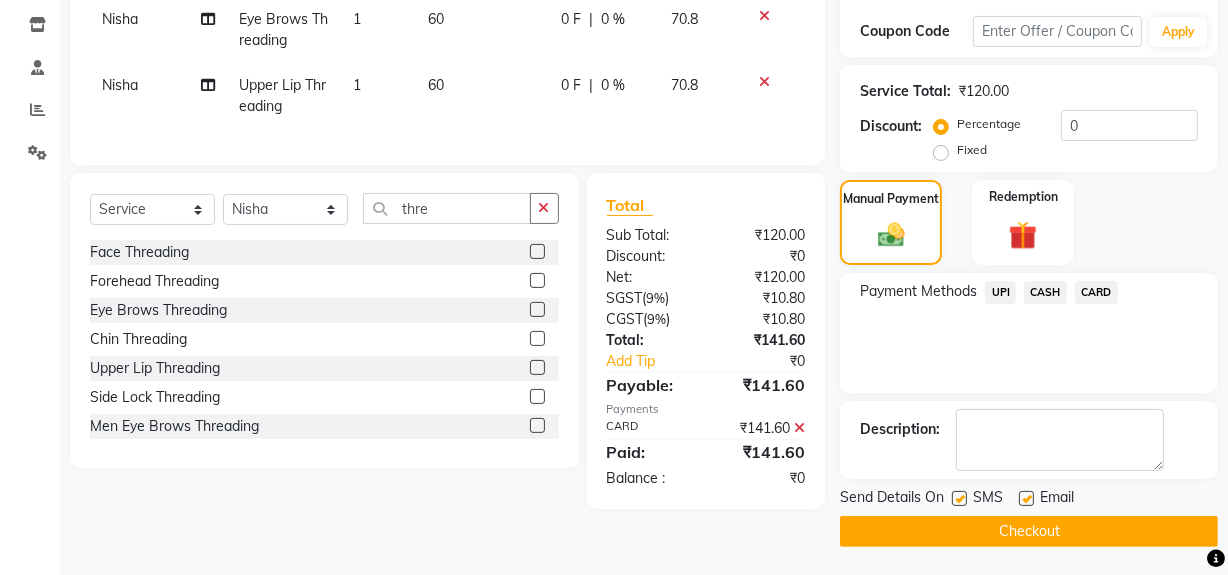 click on "Checkout" 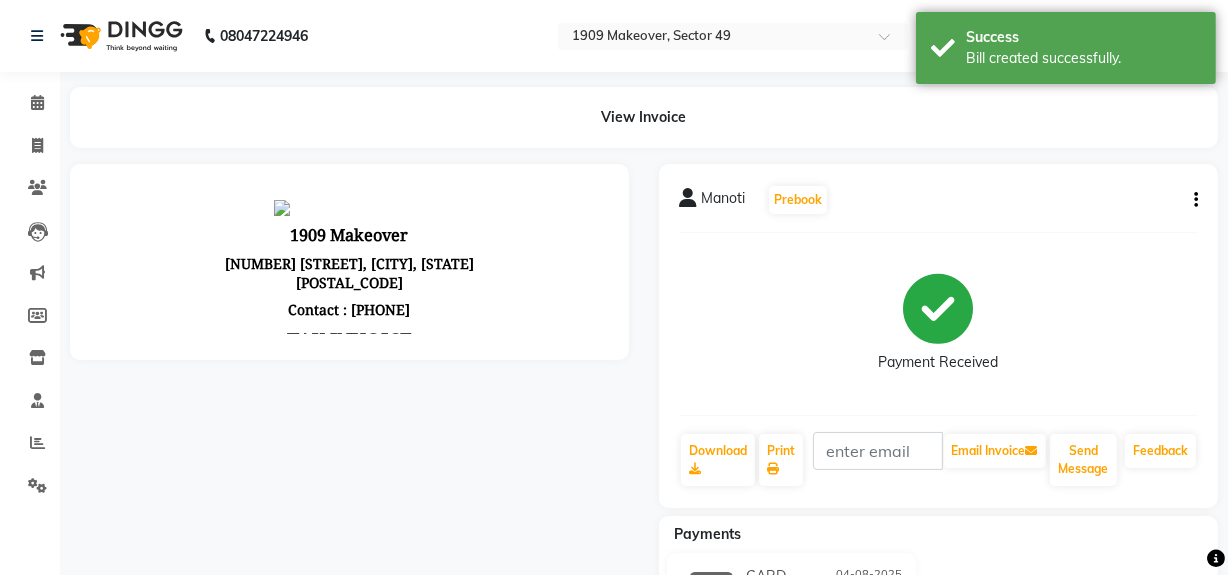 scroll, scrollTop: 0, scrollLeft: 0, axis: both 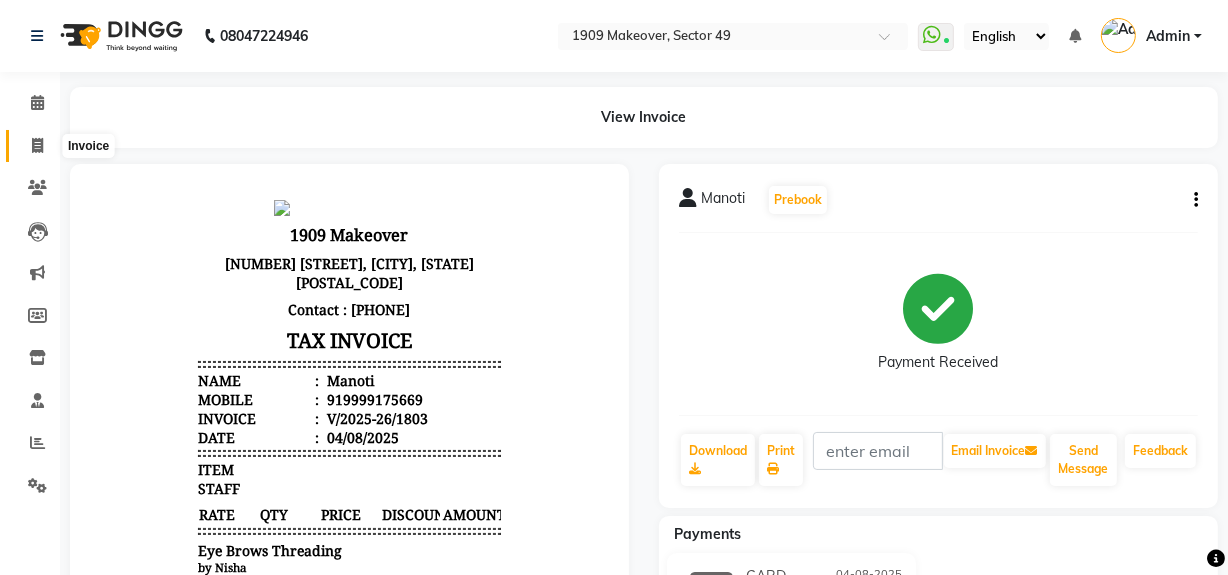 click 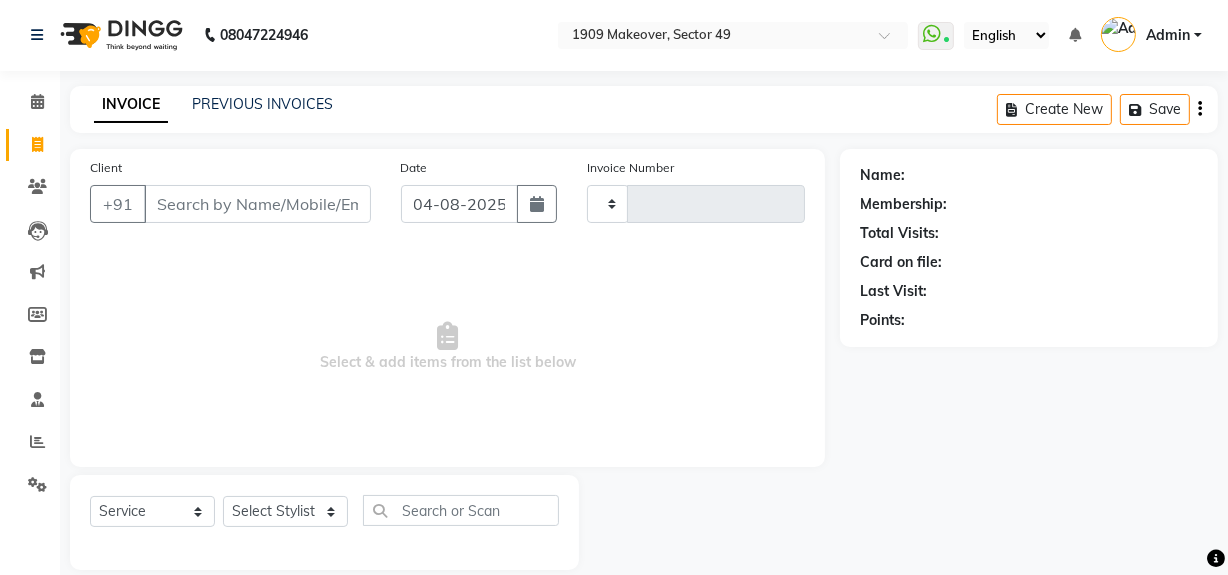 type on "1804" 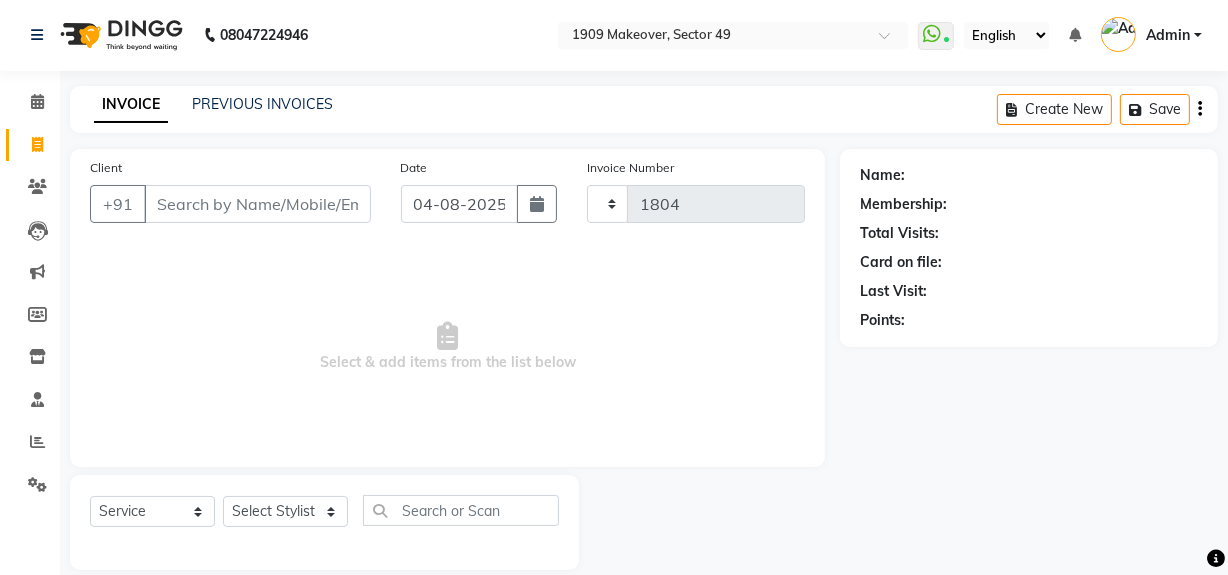 scroll, scrollTop: 26, scrollLeft: 0, axis: vertical 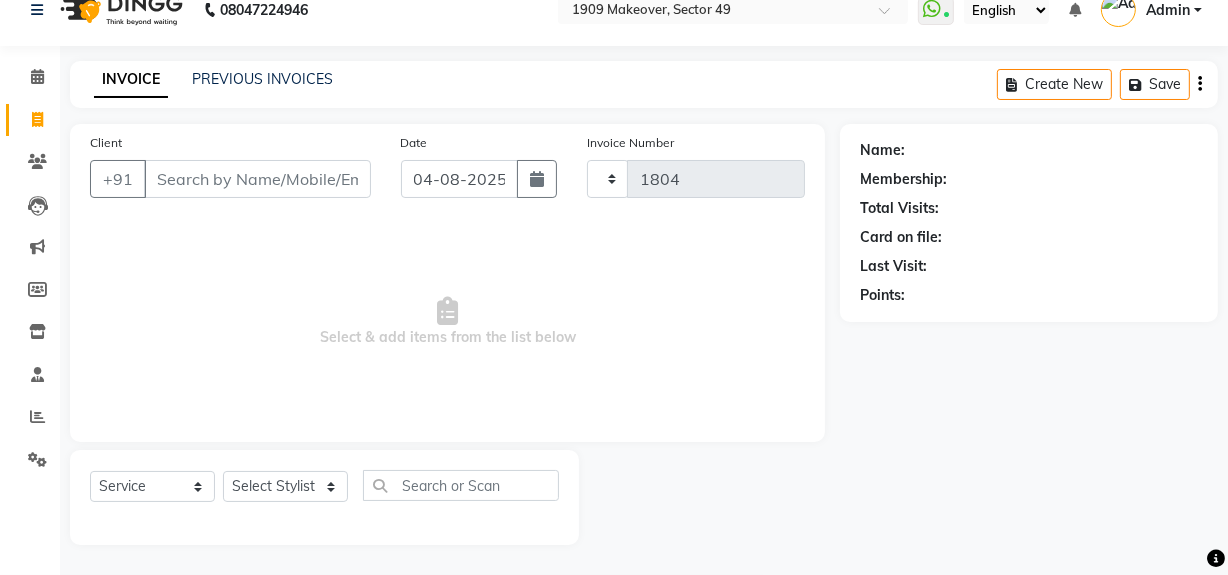 select on "6923" 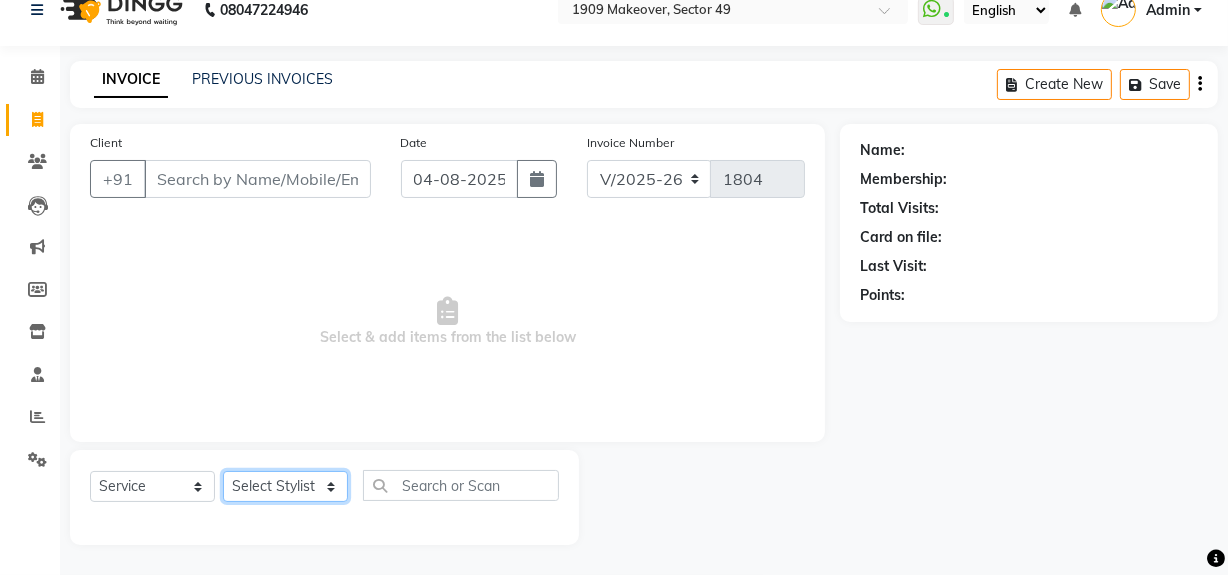 click on "Select Stylist Abdul Ahmed Arif Harun House Sale Jyoti Nisha Rehaan Ujjwal Umesh Veer vikram mehta Vishal" 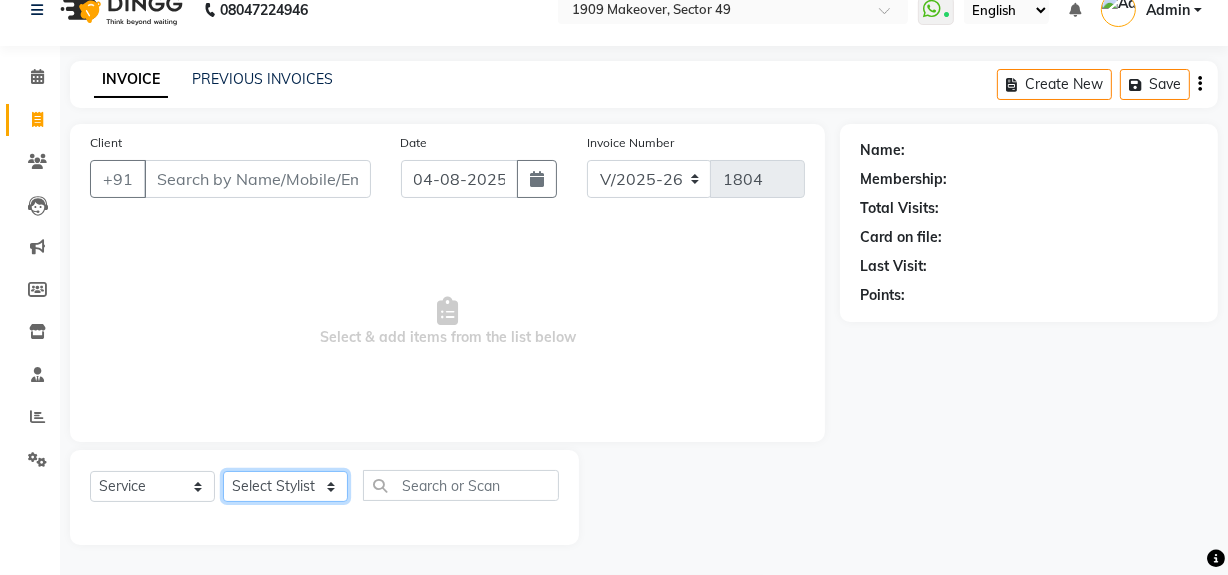 select on "57114" 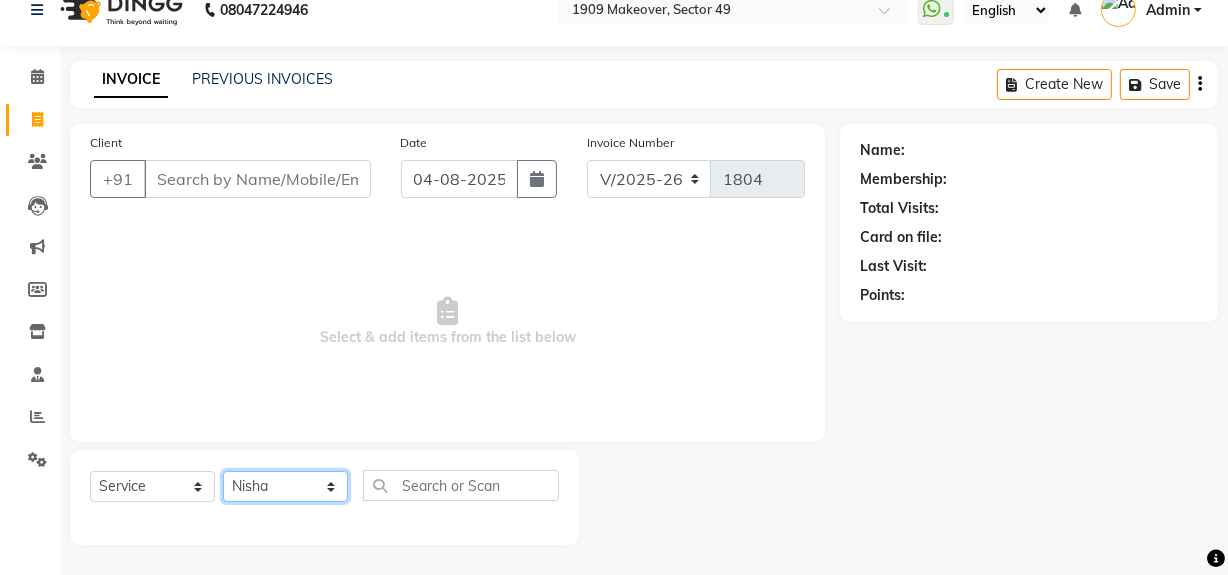 click on "Select Stylist Abdul Ahmed Arif Harun House Sale Jyoti Nisha Rehaan Ujjwal Umesh Veer vikram mehta Vishal" 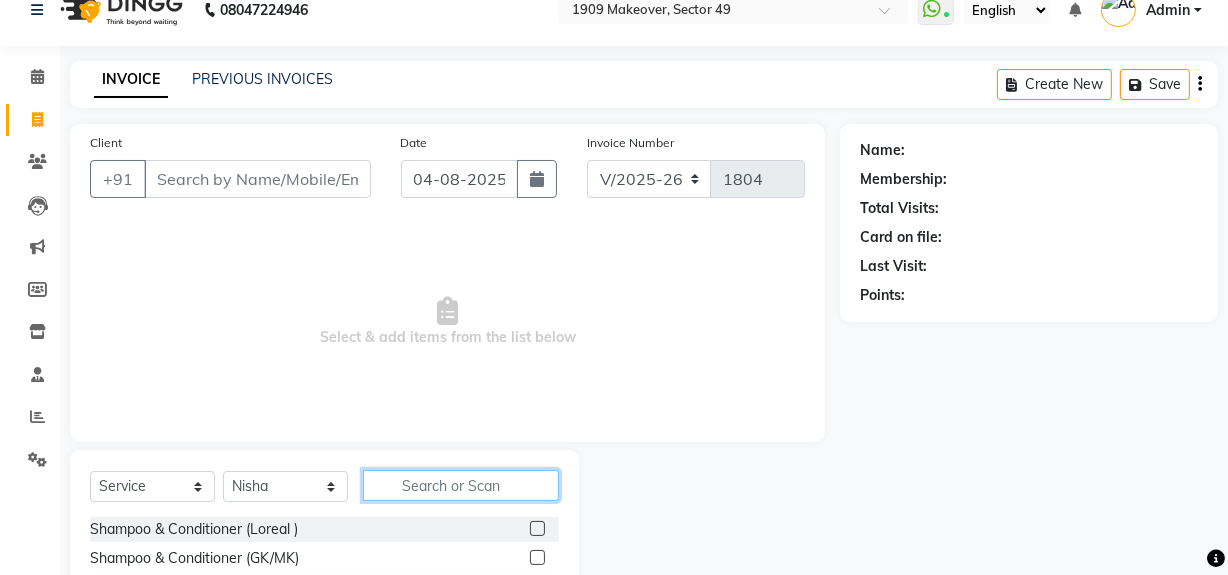 click 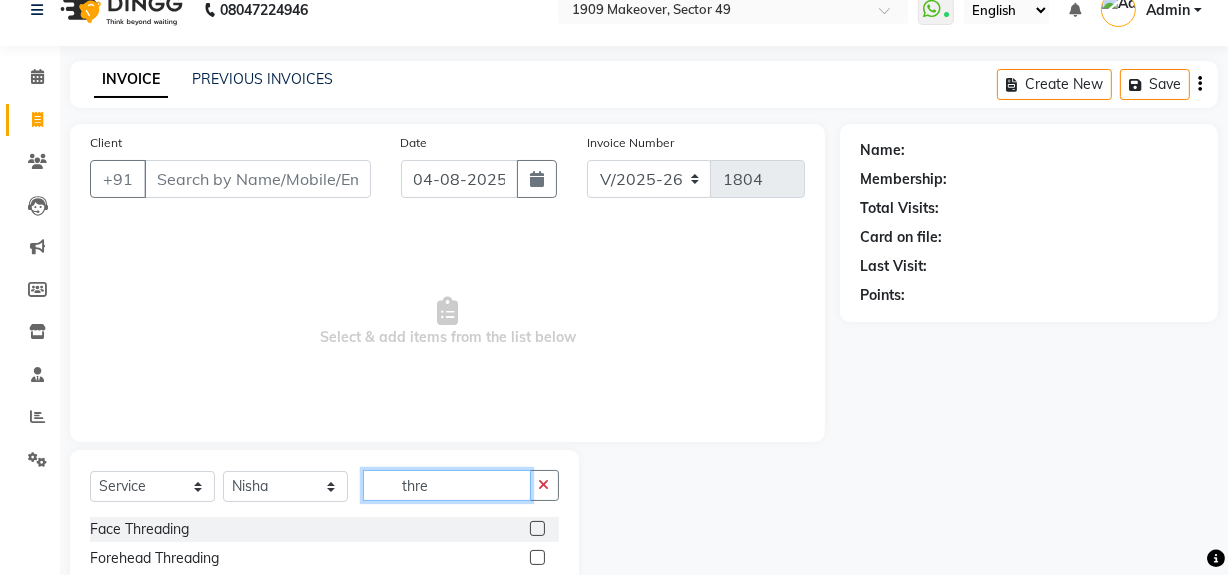 scroll, scrollTop: 226, scrollLeft: 0, axis: vertical 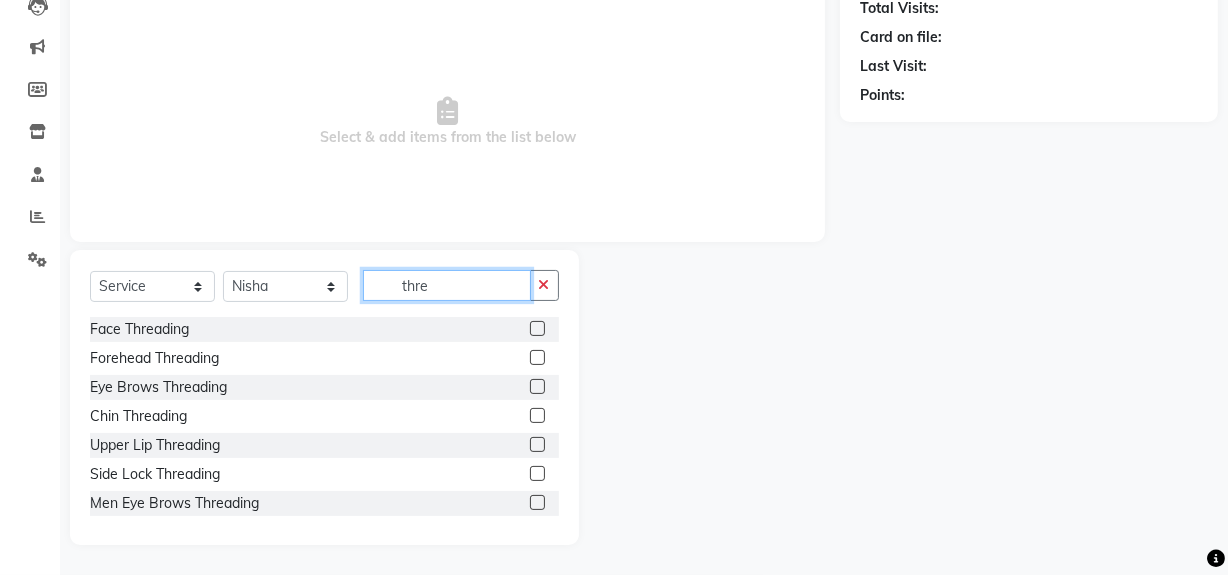 type on "thre" 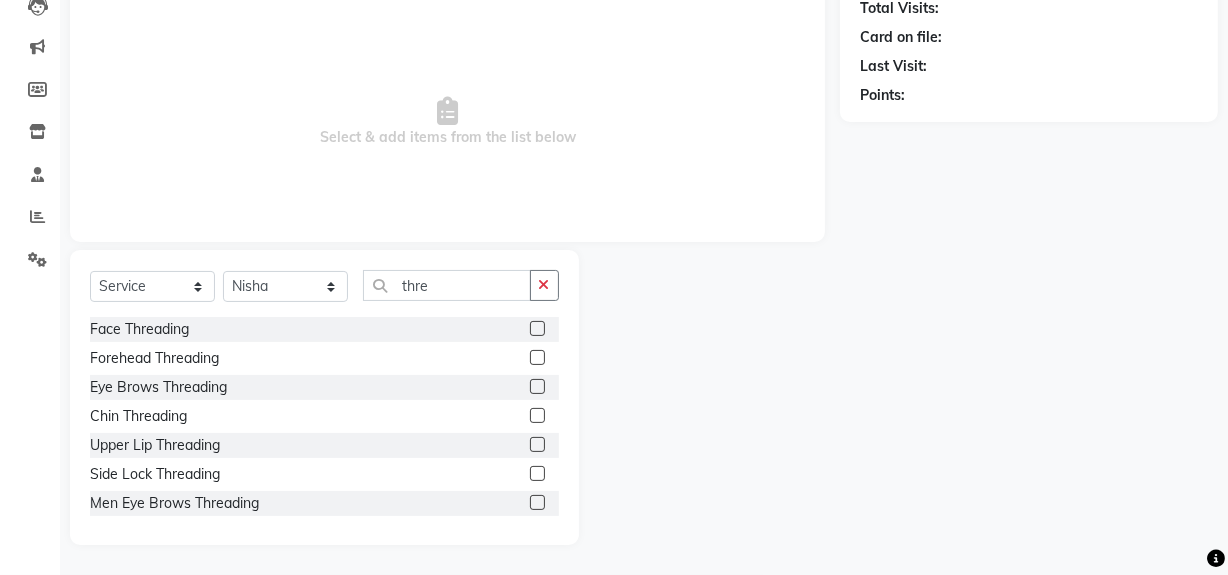 click 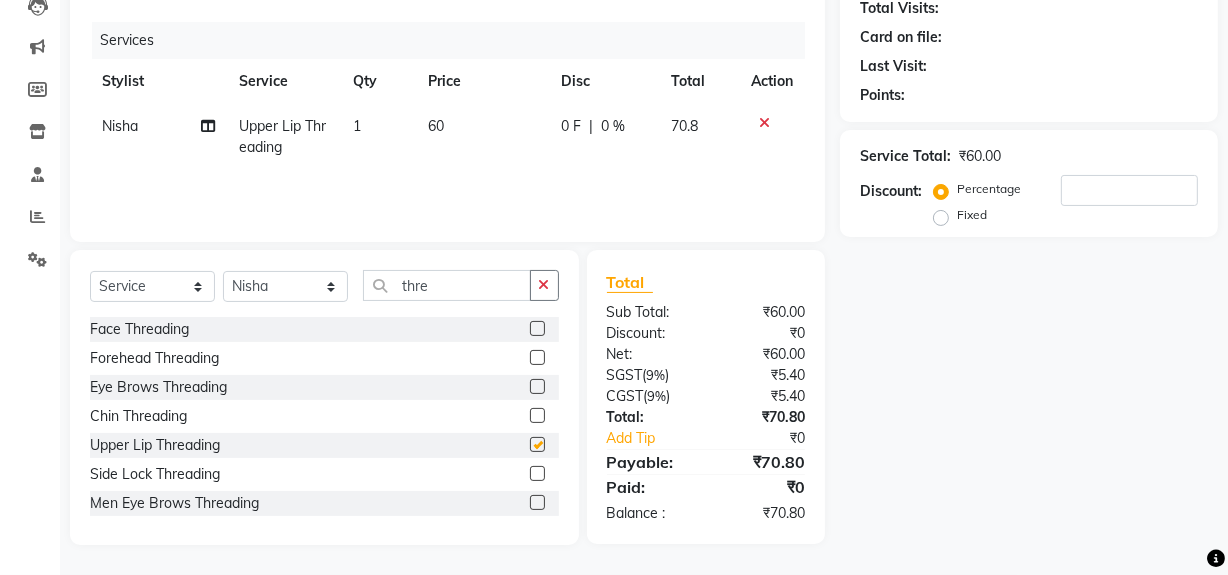 checkbox on "false" 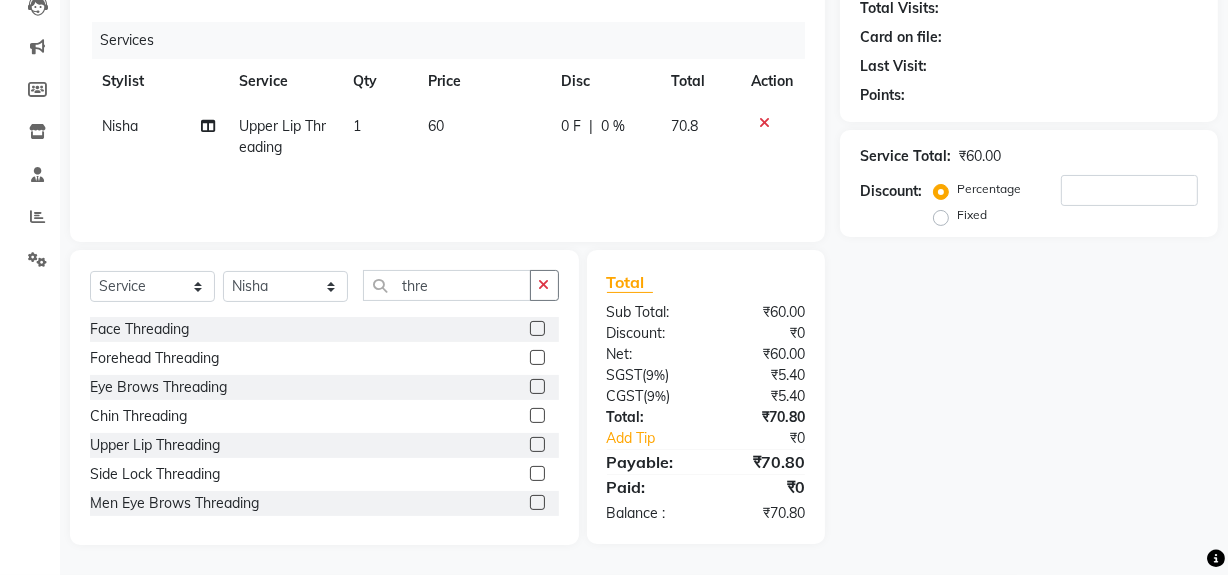 click 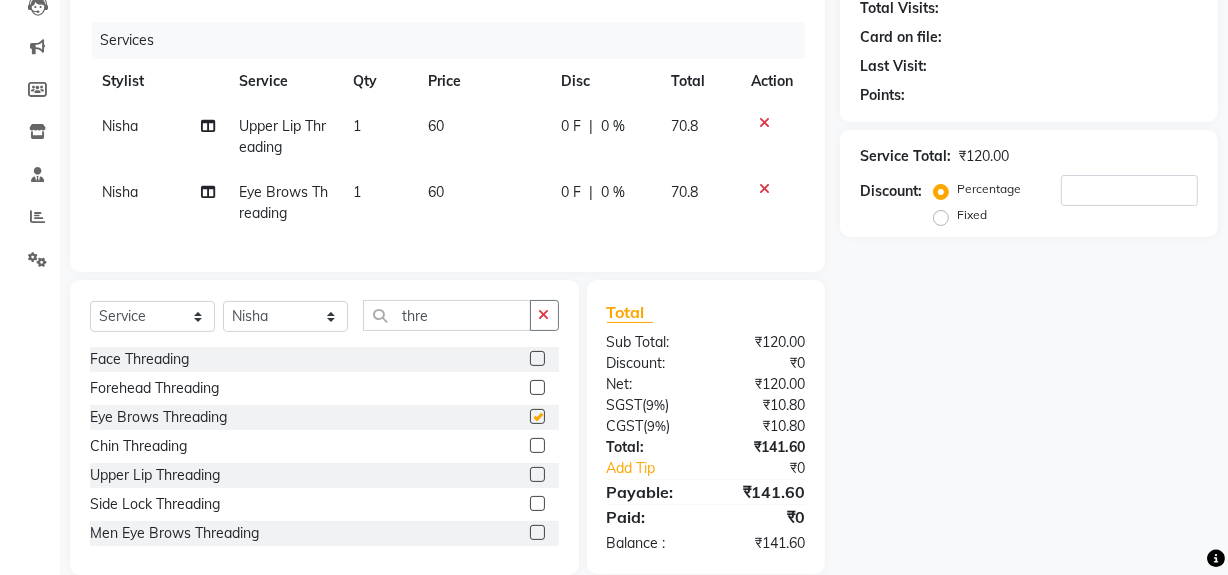 checkbox on "false" 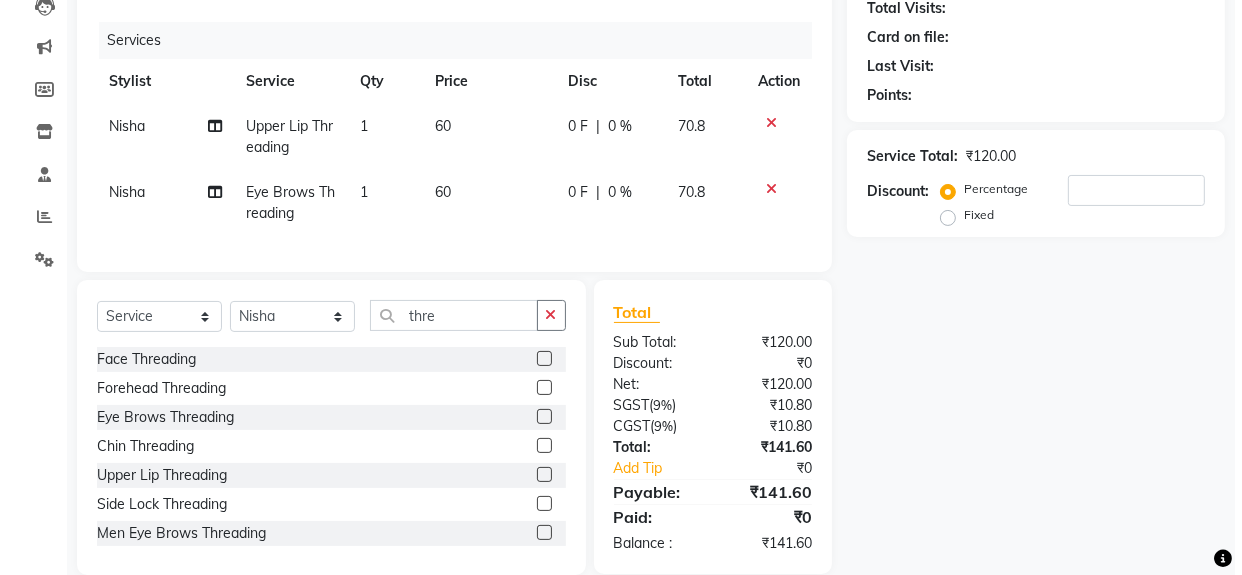 scroll, scrollTop: 0, scrollLeft: 0, axis: both 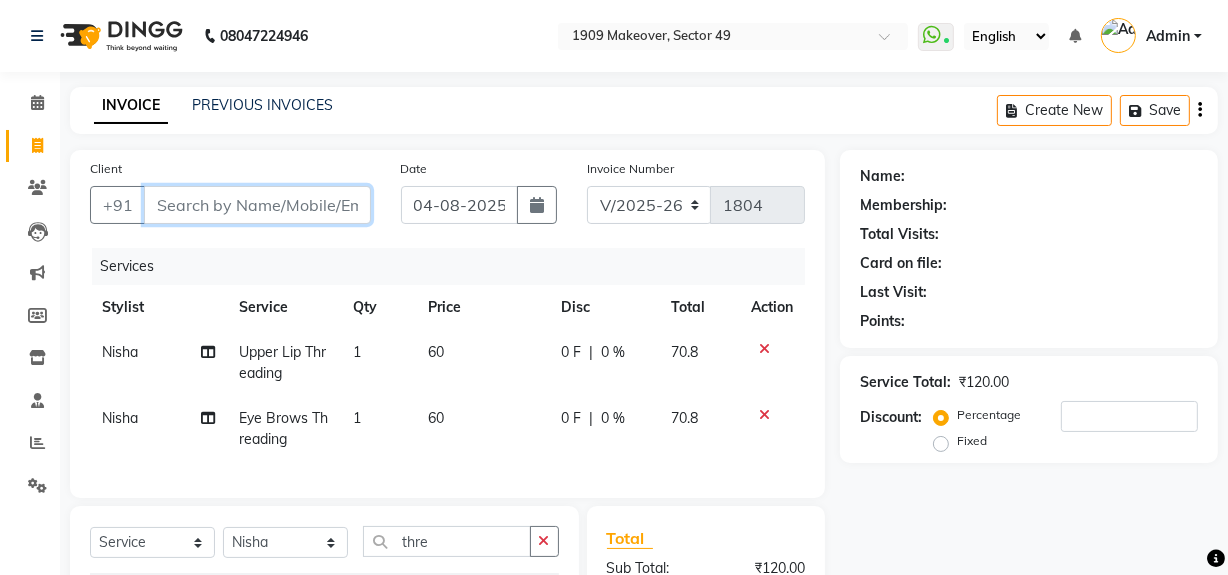 click on "Client" at bounding box center [257, 205] 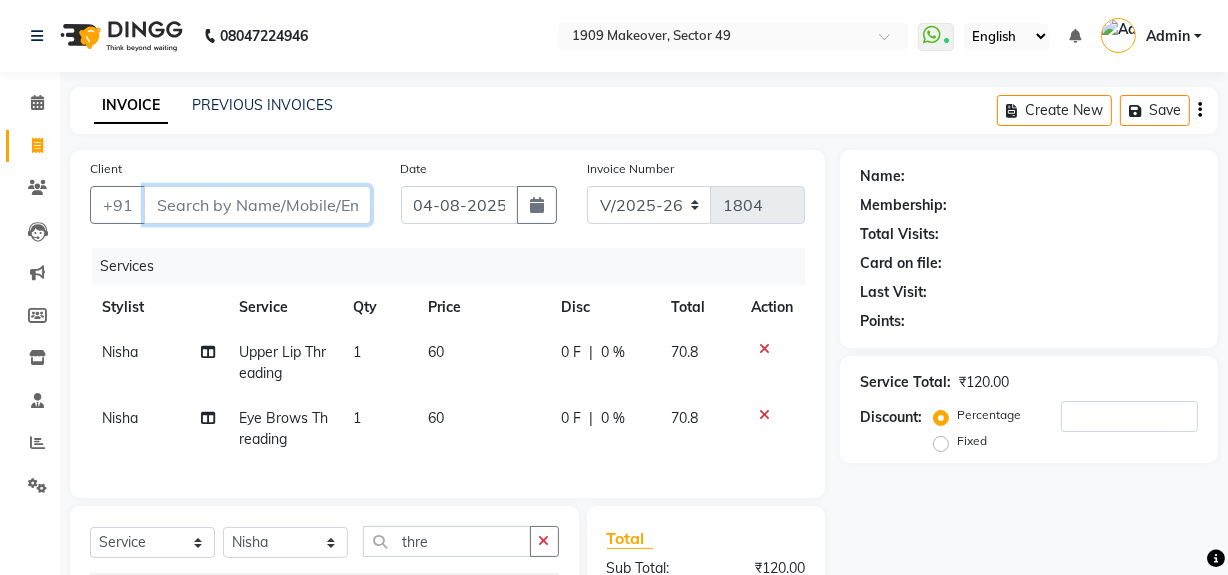 type on "8" 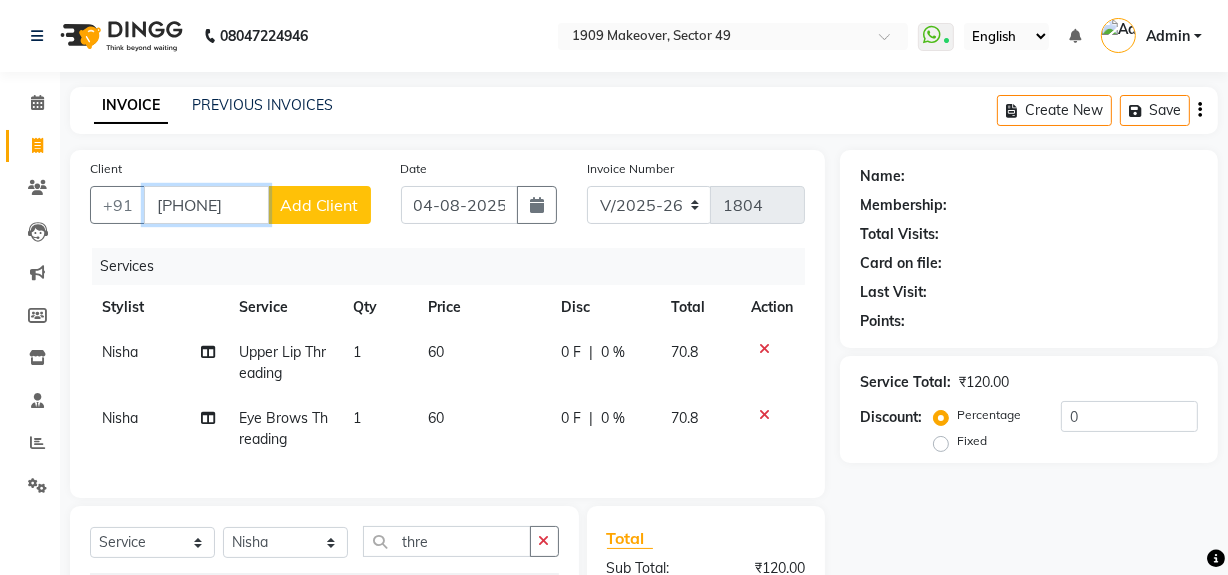 type on "8146201188" 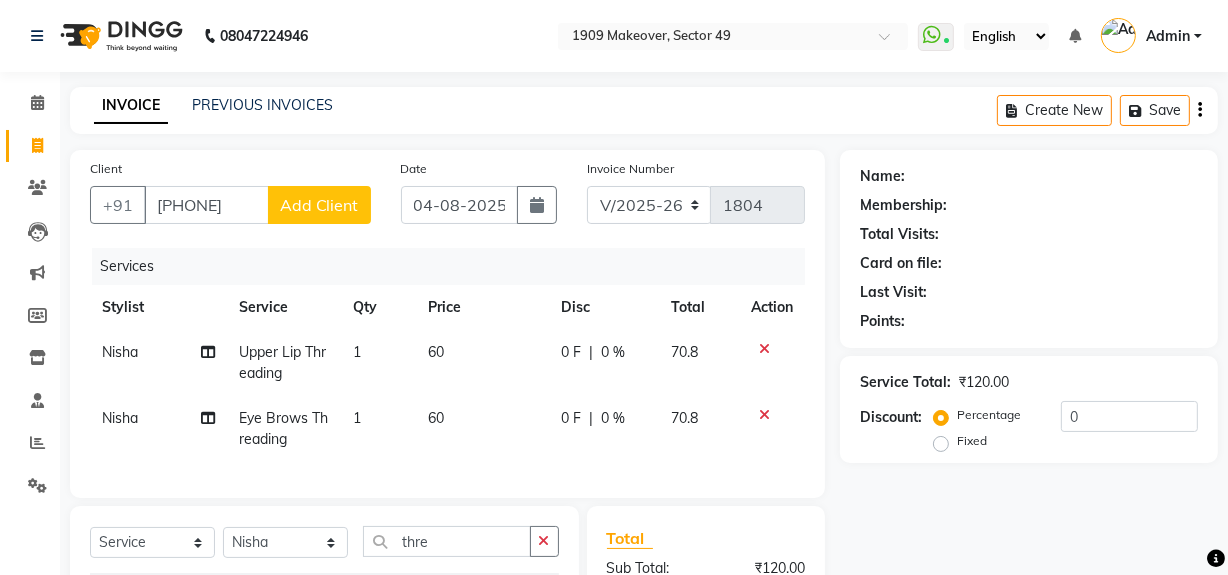 click on "Add Client" 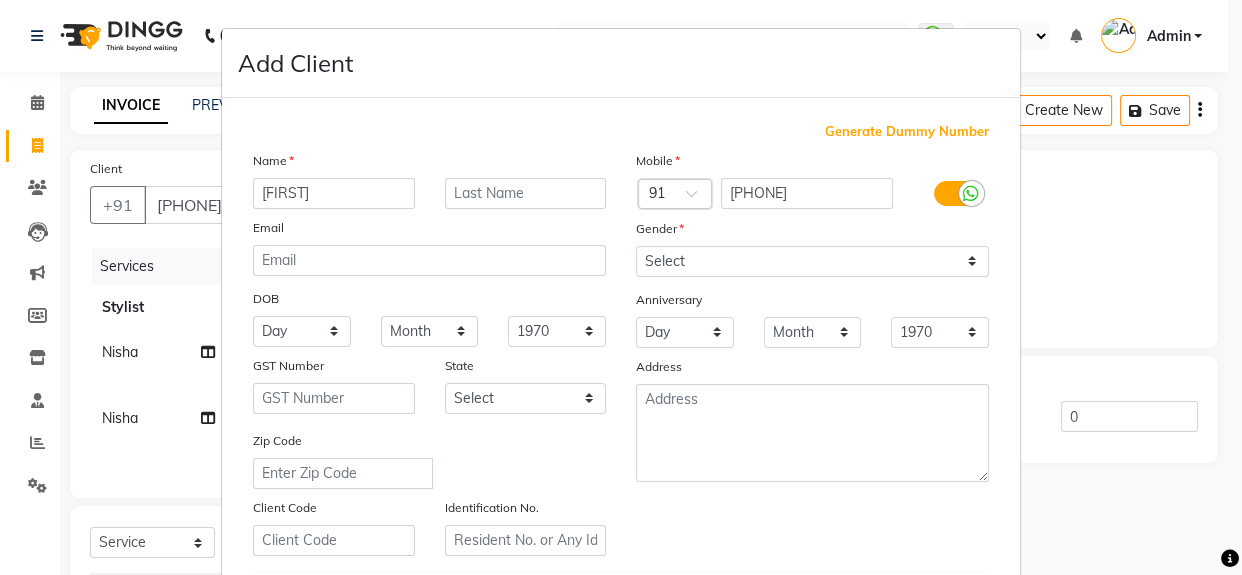 type on "Jaspal" 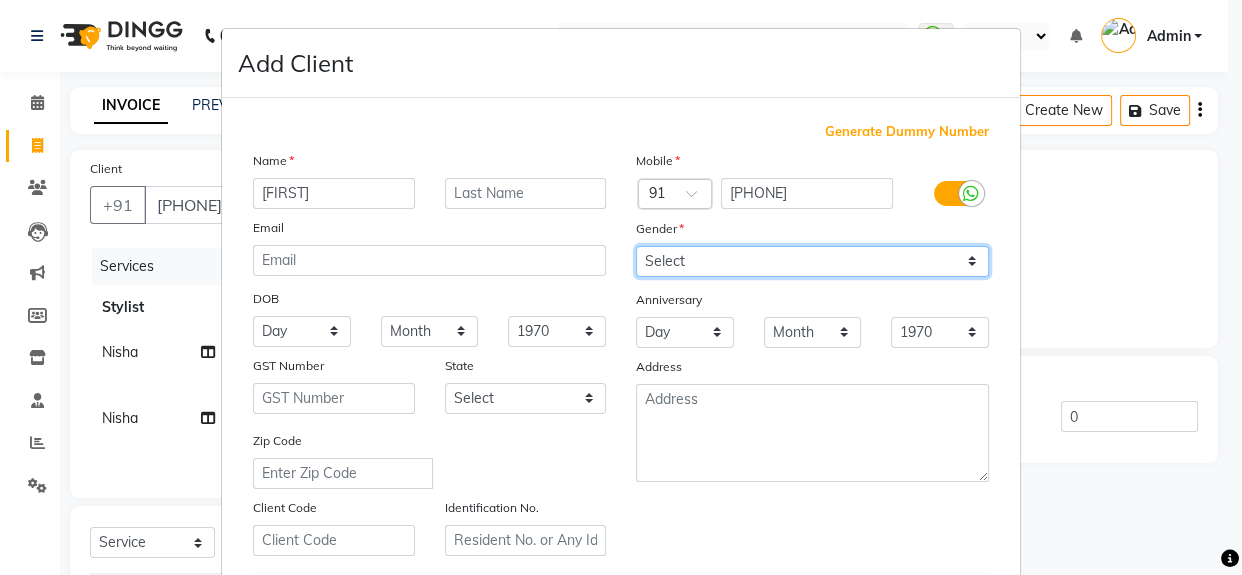 click on "Select Male Female Other Prefer Not To Say" at bounding box center (812, 261) 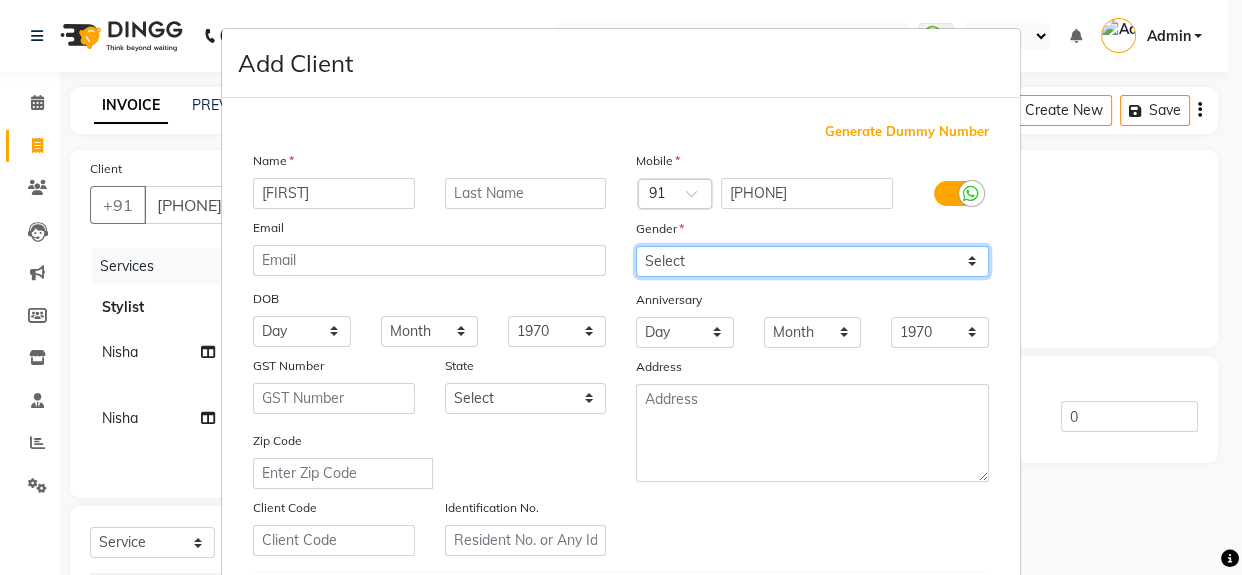 select on "female" 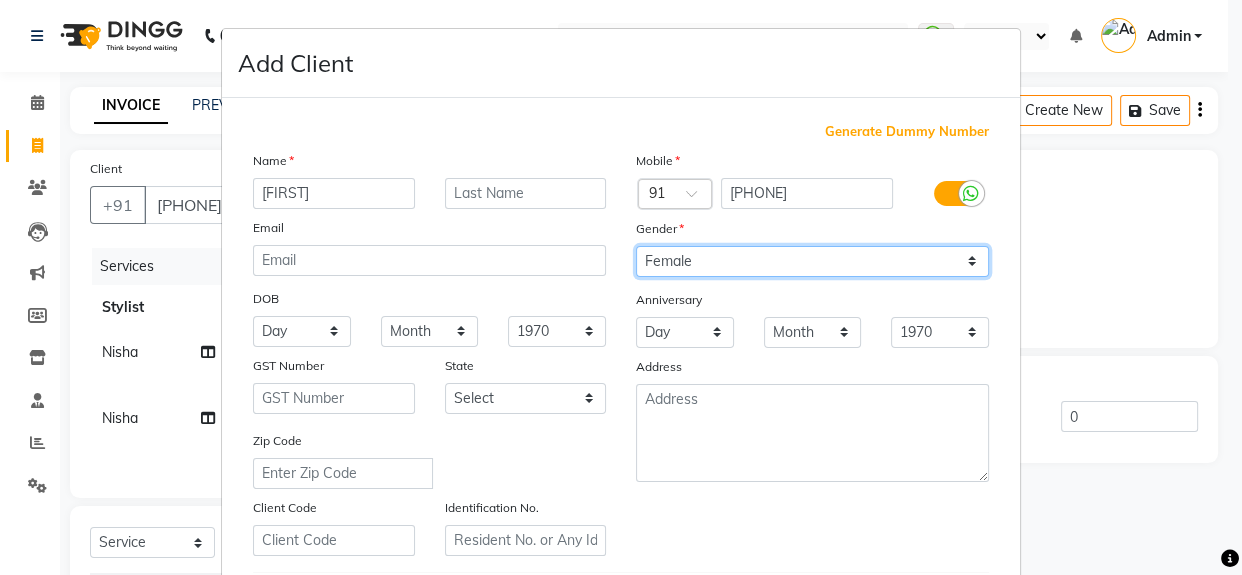 click on "Select Male Female Other Prefer Not To Say" at bounding box center (812, 261) 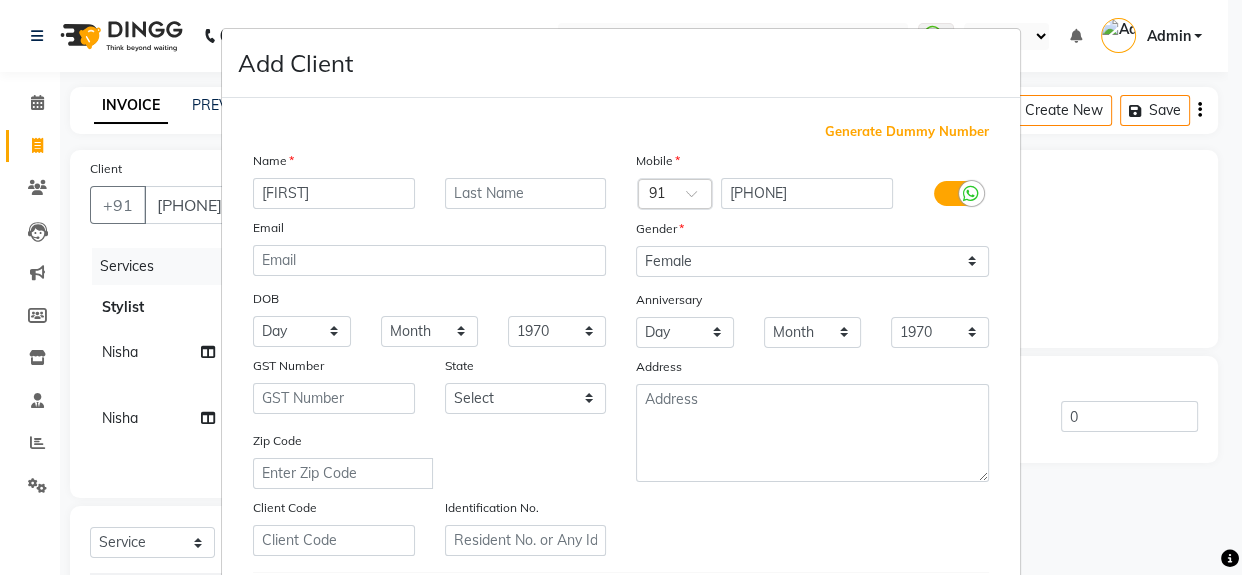 scroll, scrollTop: 353, scrollLeft: 0, axis: vertical 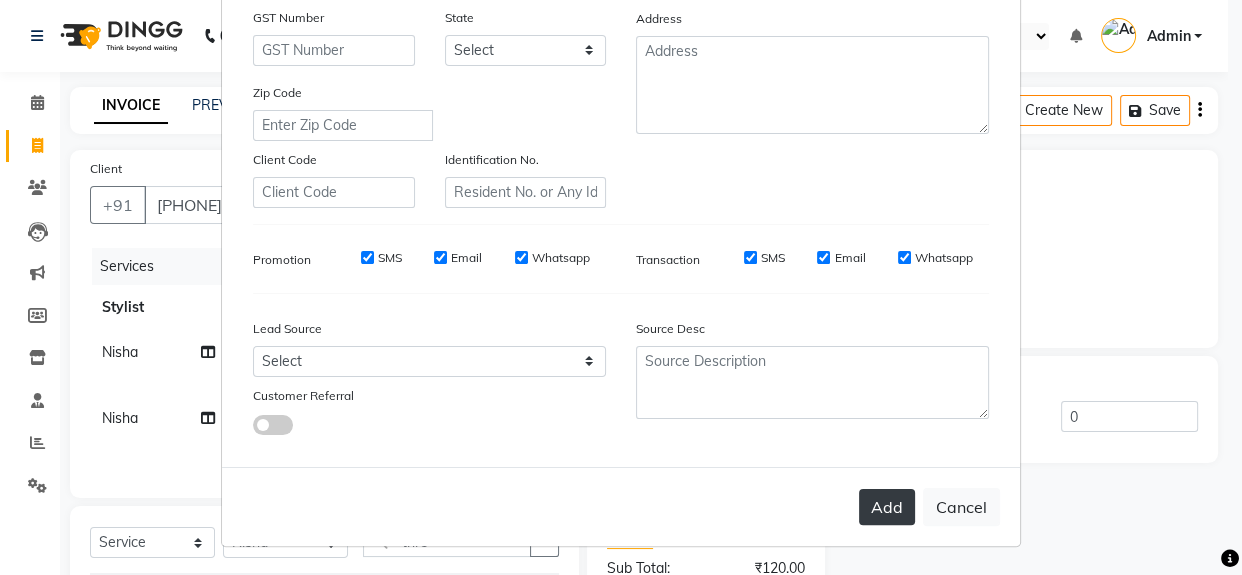 click on "Add" at bounding box center [887, 507] 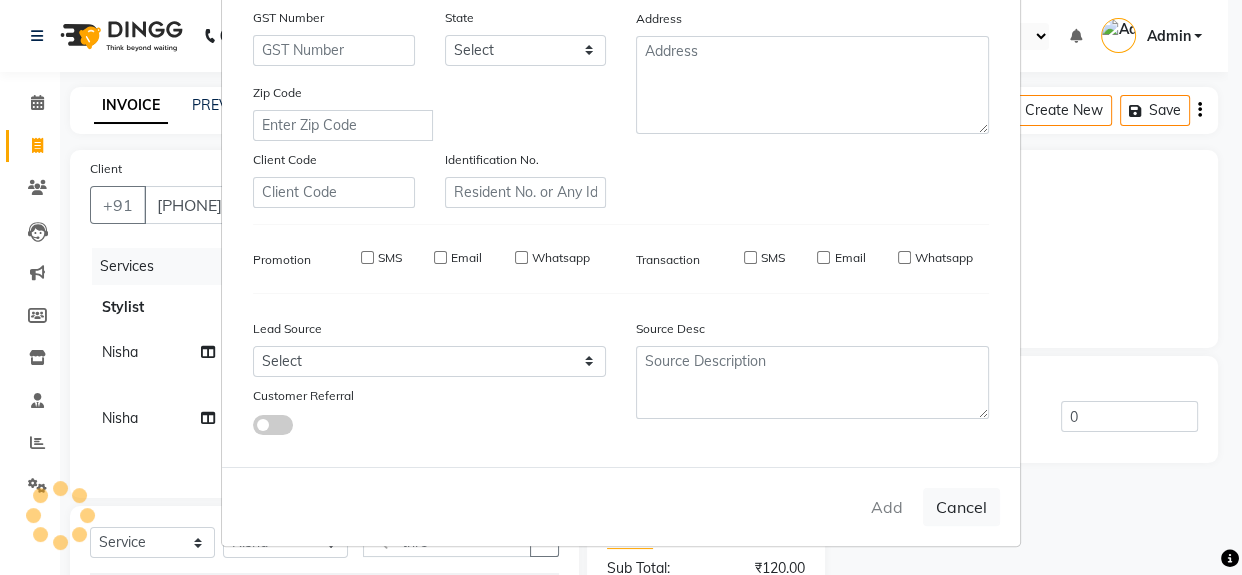 type 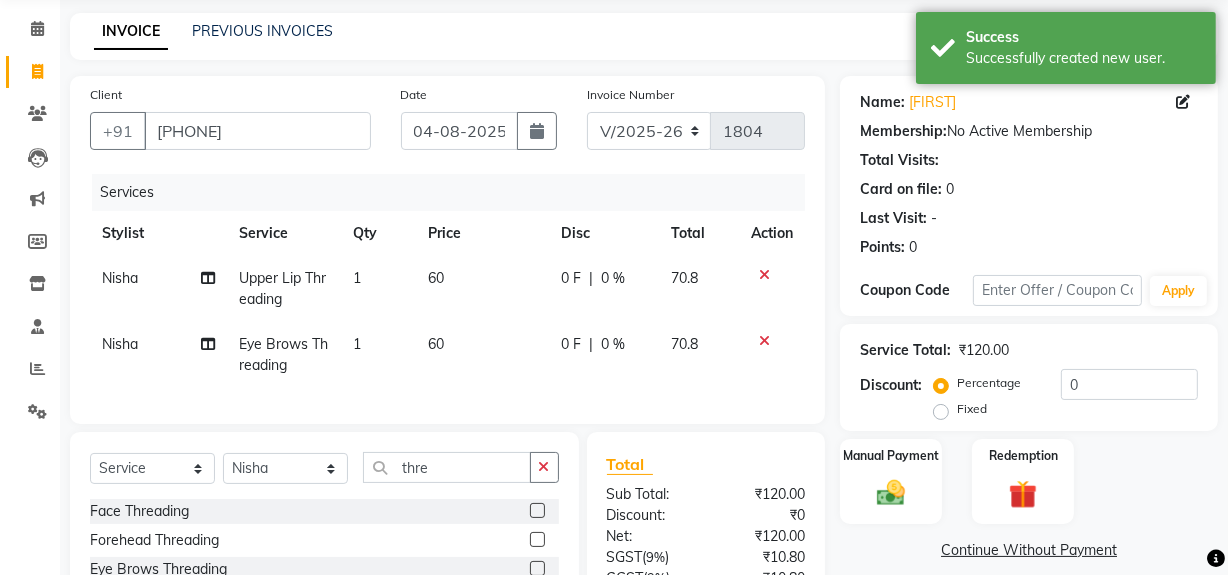 scroll, scrollTop: 233, scrollLeft: 0, axis: vertical 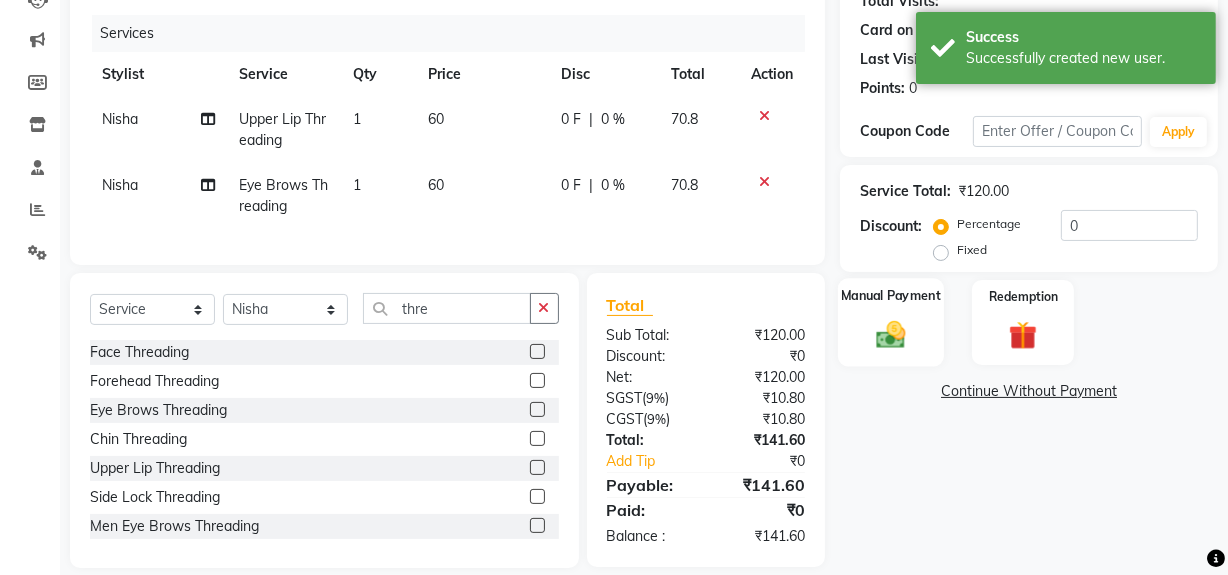 click 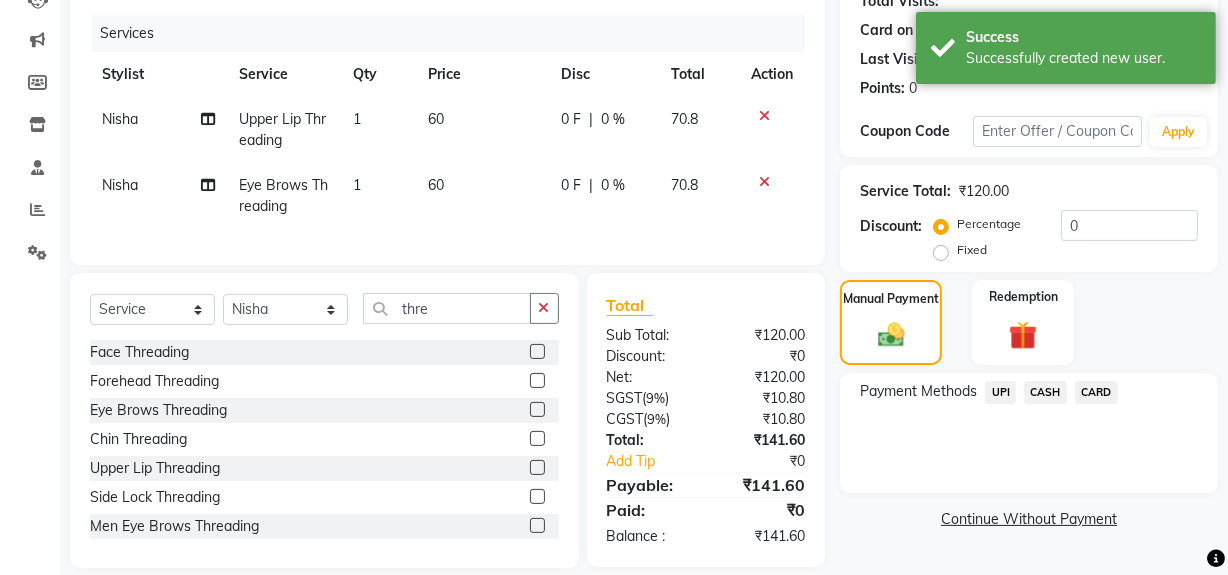 click on "UPI" 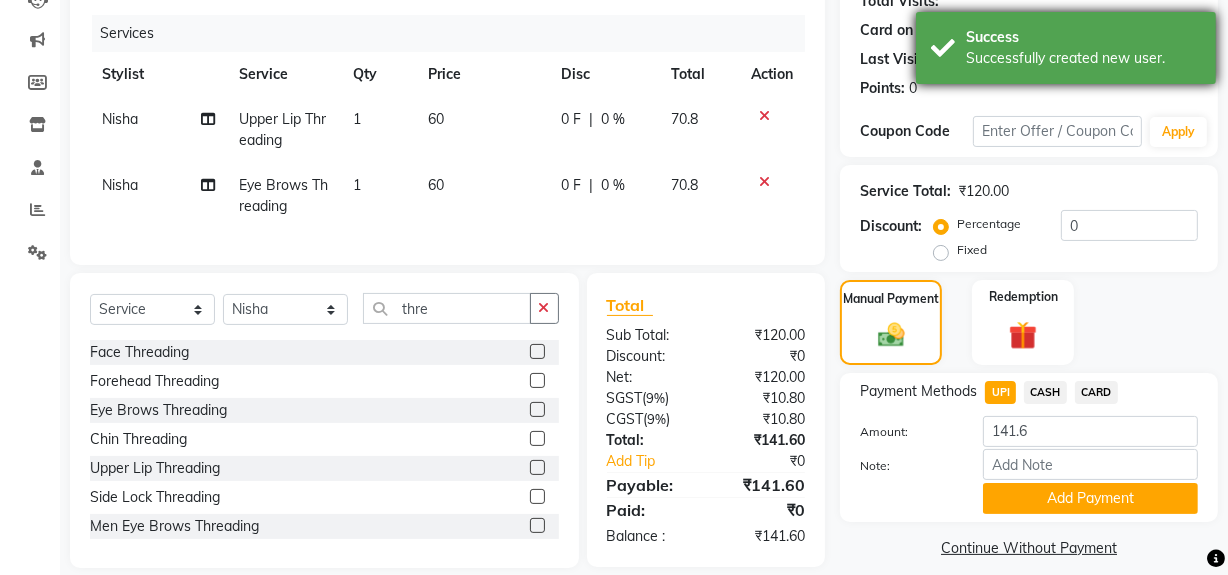 click on "Successfully created new user." at bounding box center (1083, 58) 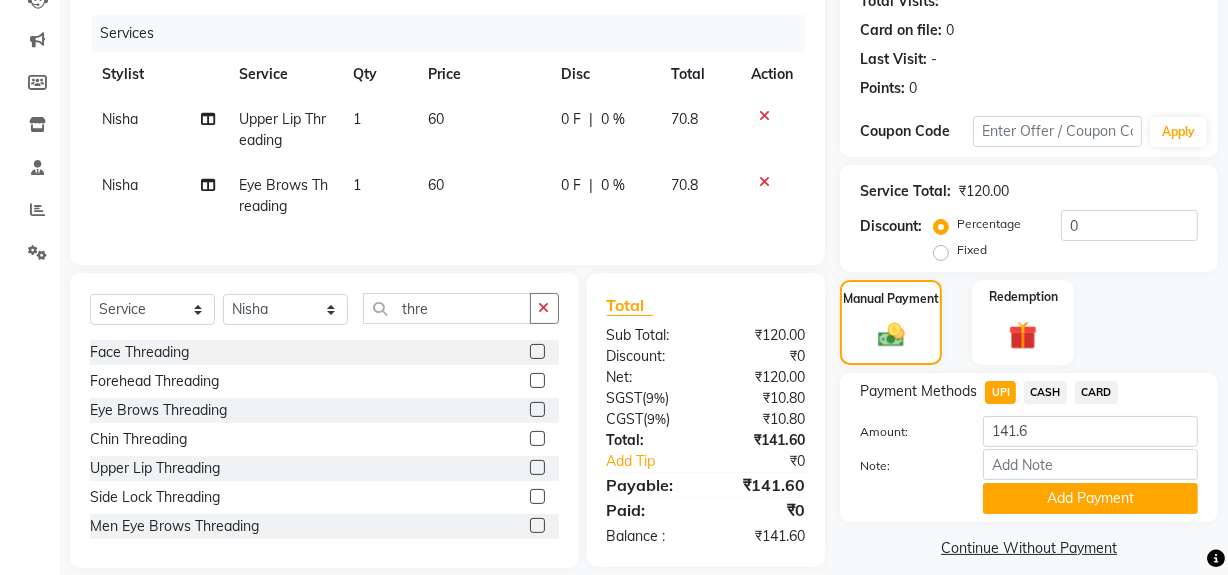 drag, startPoint x: 1102, startPoint y: 492, endPoint x: 1240, endPoint y: 306, distance: 231.6031 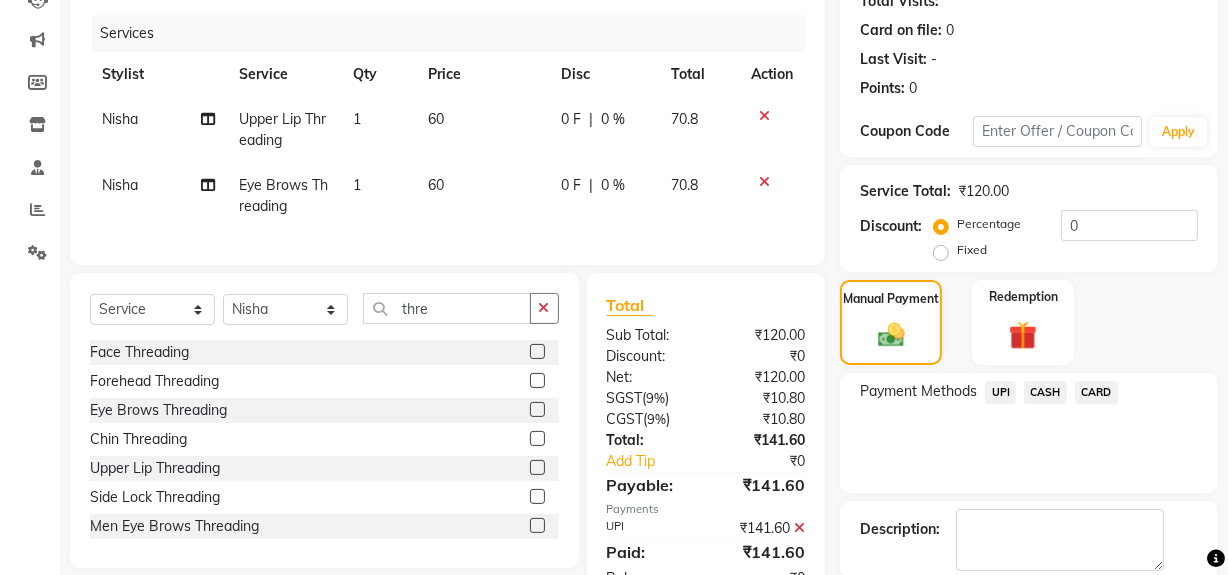scroll, scrollTop: 333, scrollLeft: 0, axis: vertical 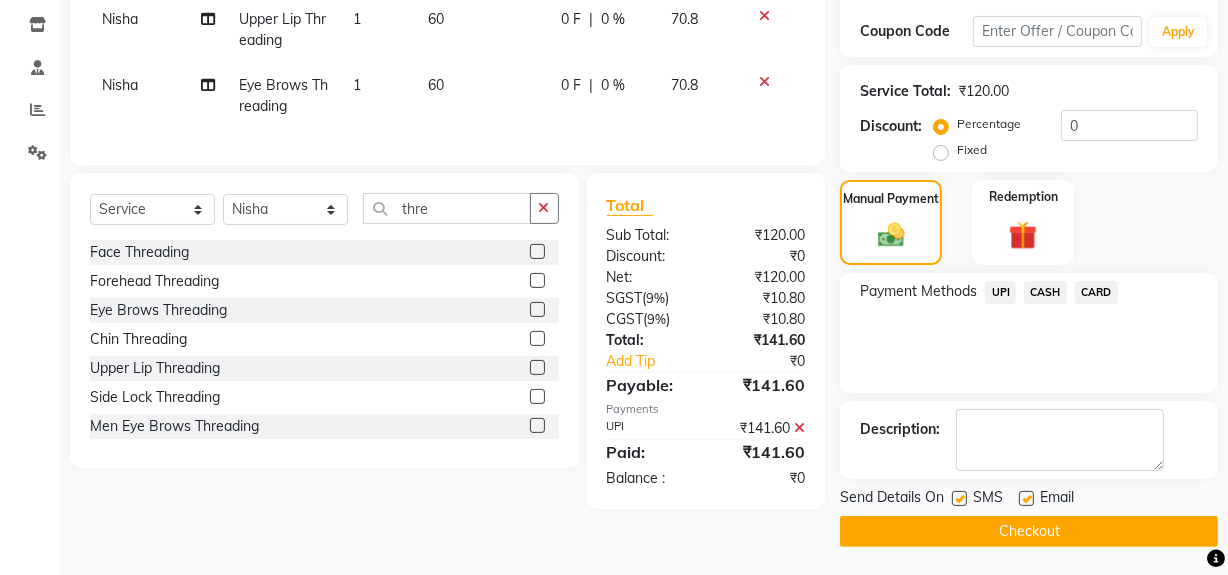 click on "Checkout" 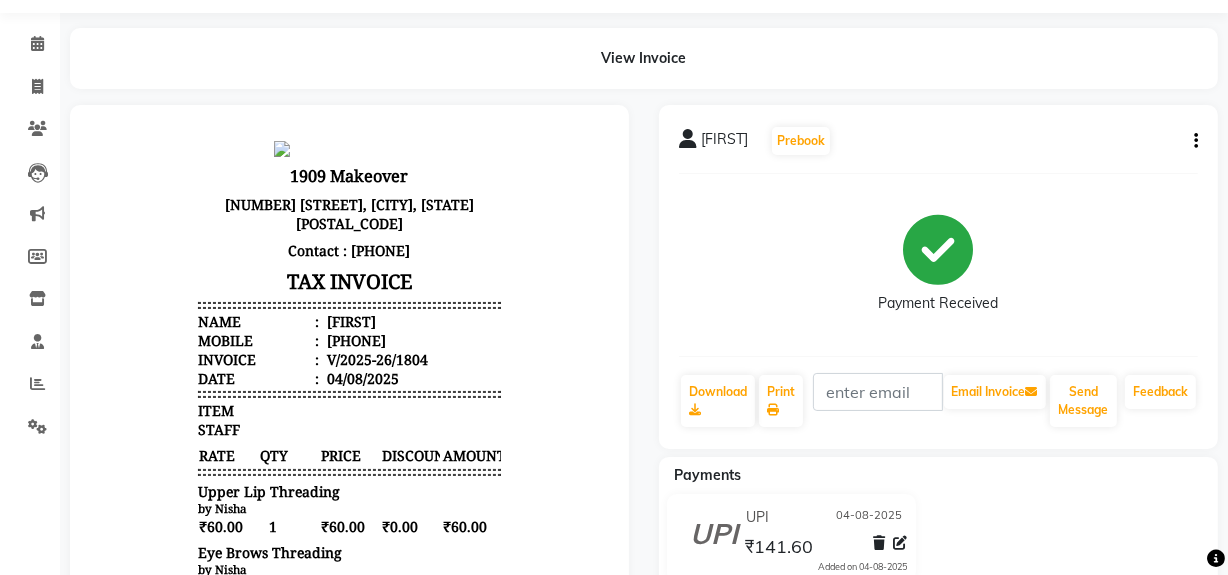 scroll, scrollTop: 90, scrollLeft: 0, axis: vertical 